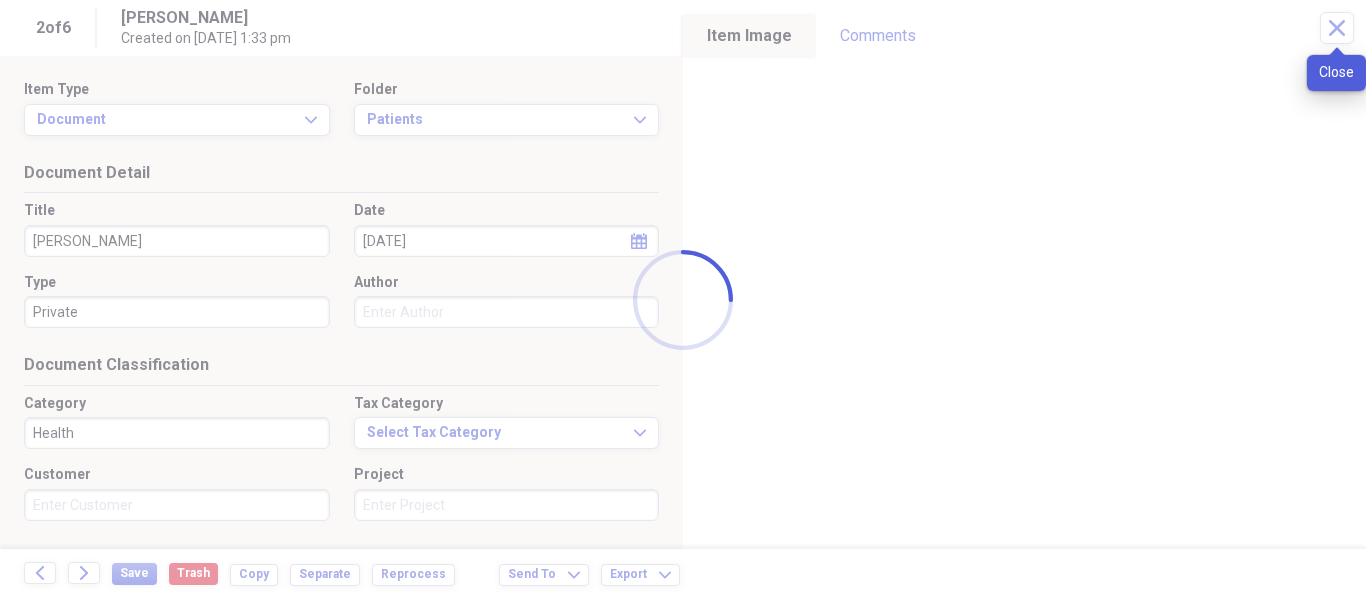 scroll, scrollTop: 0, scrollLeft: 0, axis: both 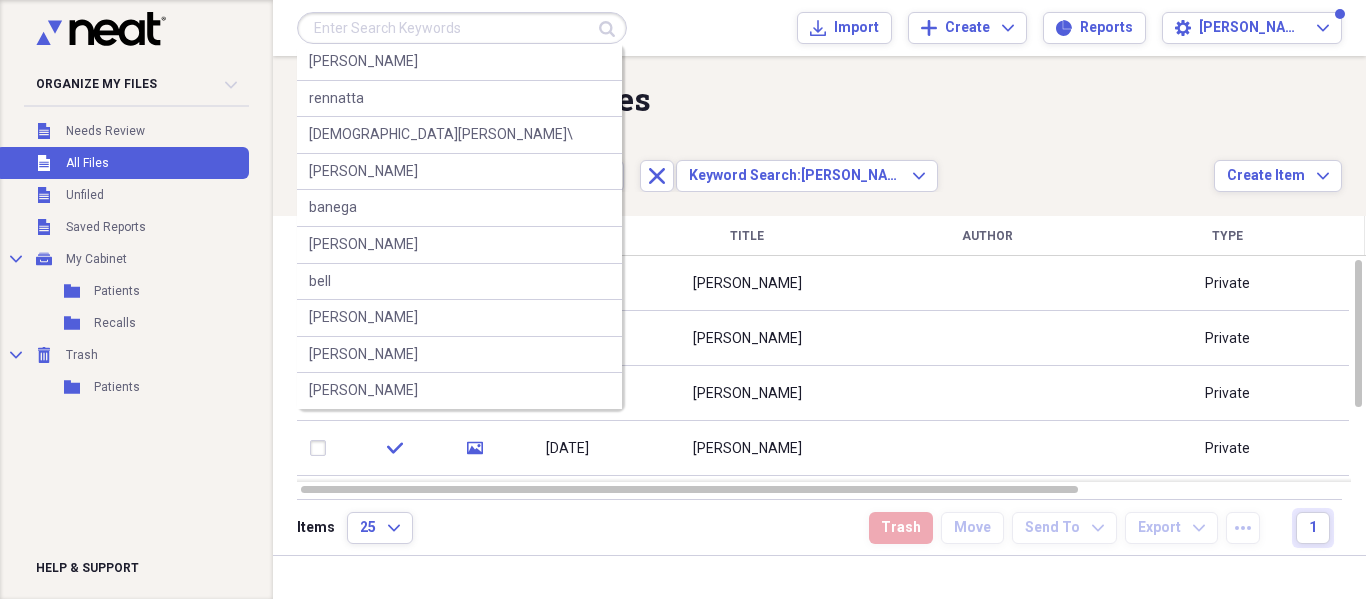 click at bounding box center (462, 28) 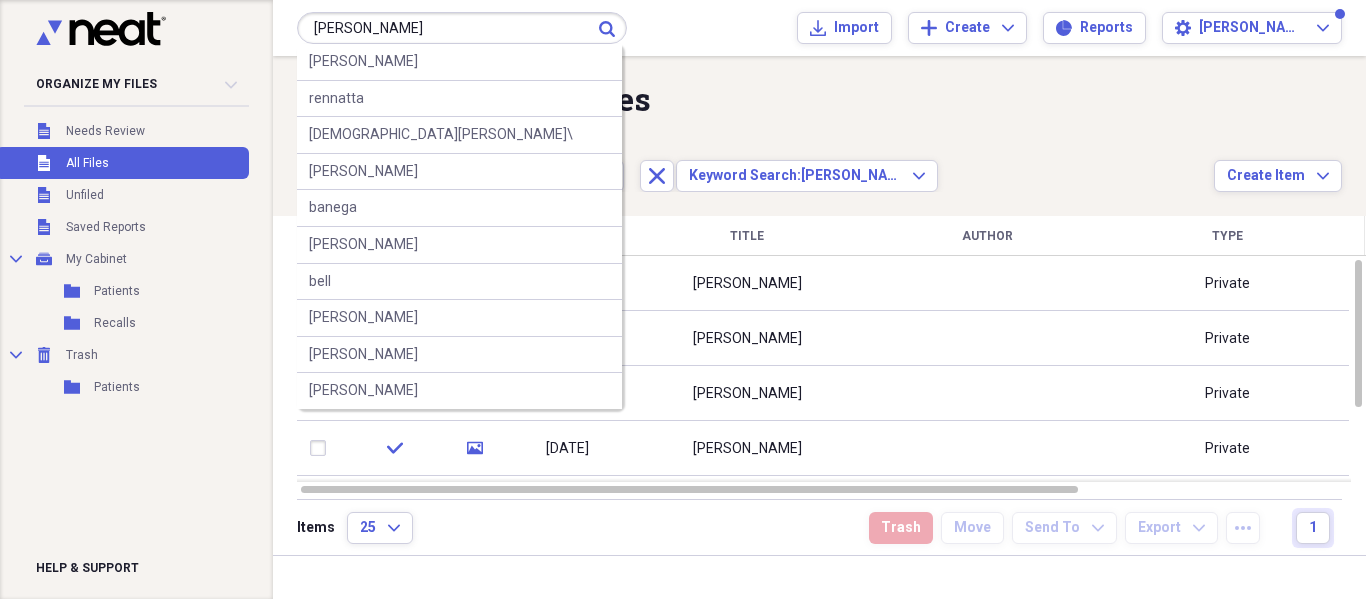 type on "[PERSON_NAME]" 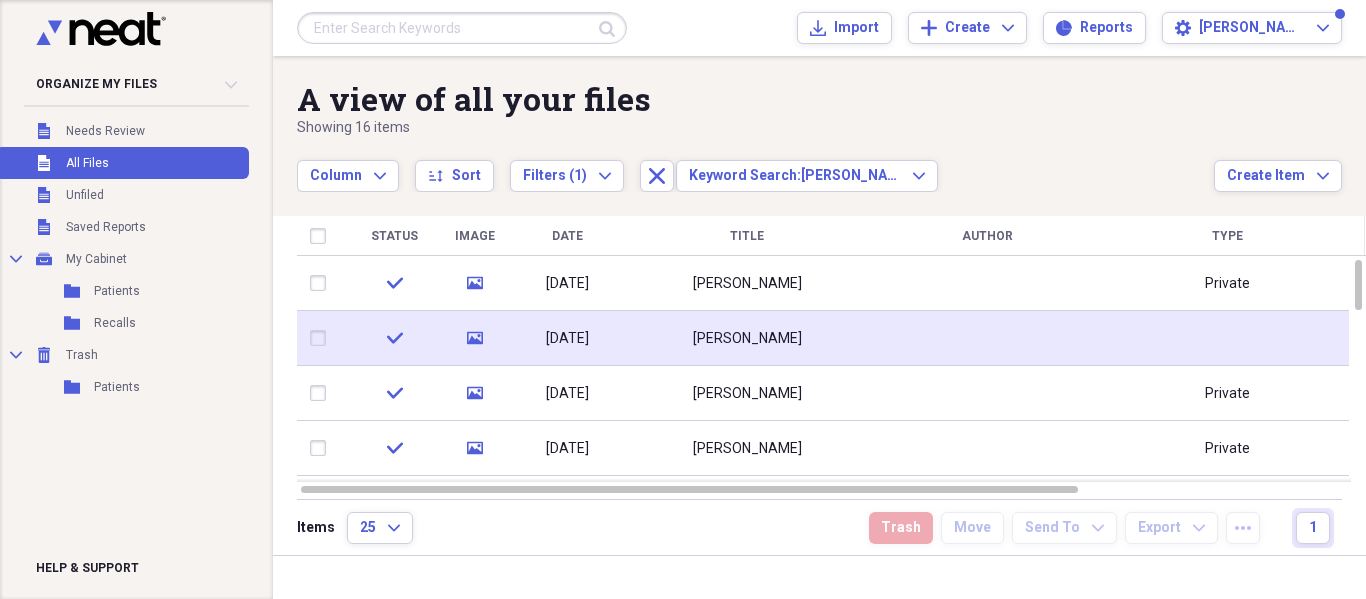 click on "[PERSON_NAME]" at bounding box center (747, 339) 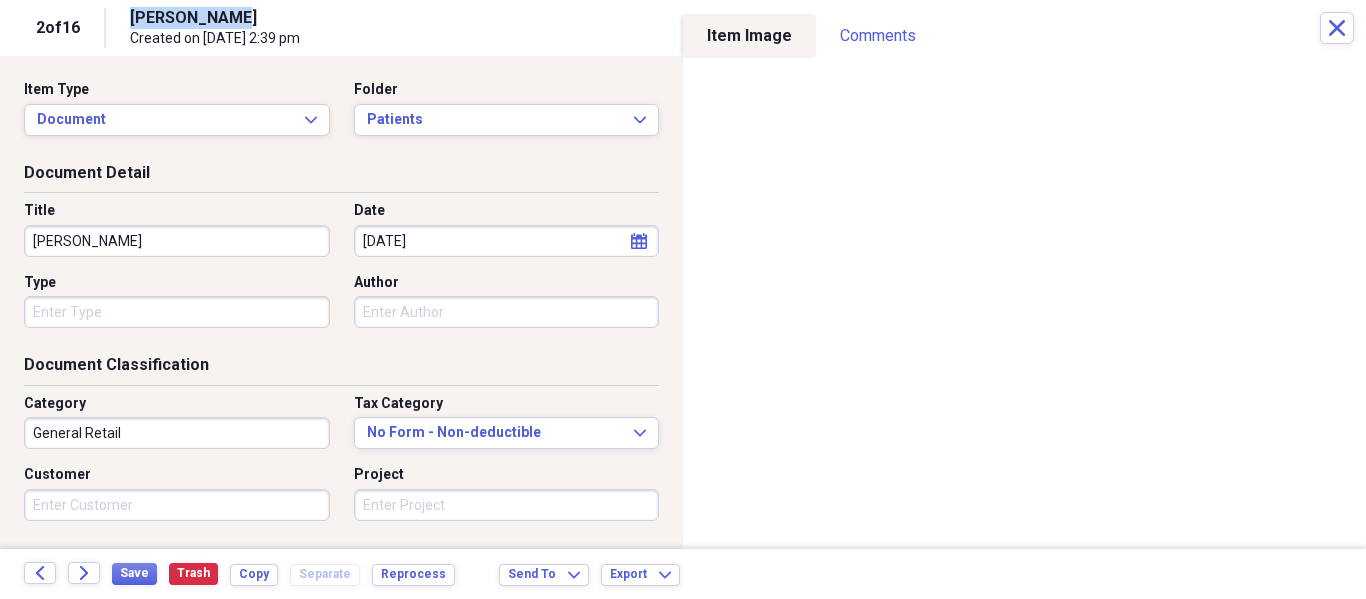 drag, startPoint x: 264, startPoint y: 12, endPoint x: 113, endPoint y: 22, distance: 151.33076 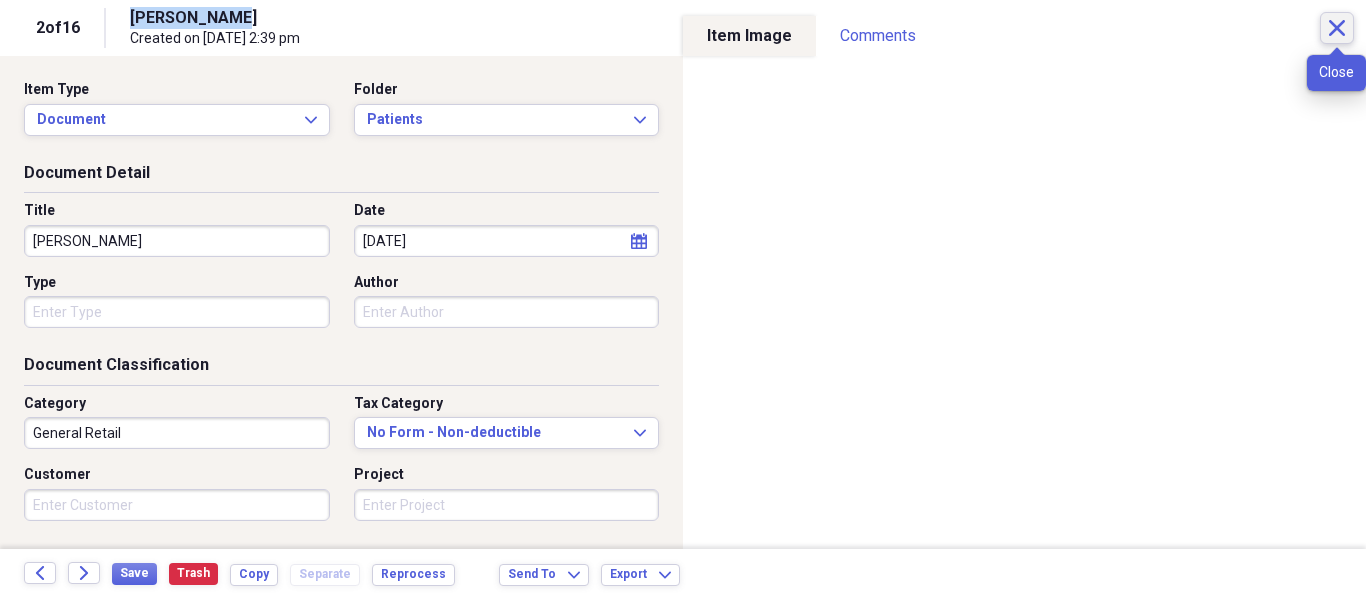click 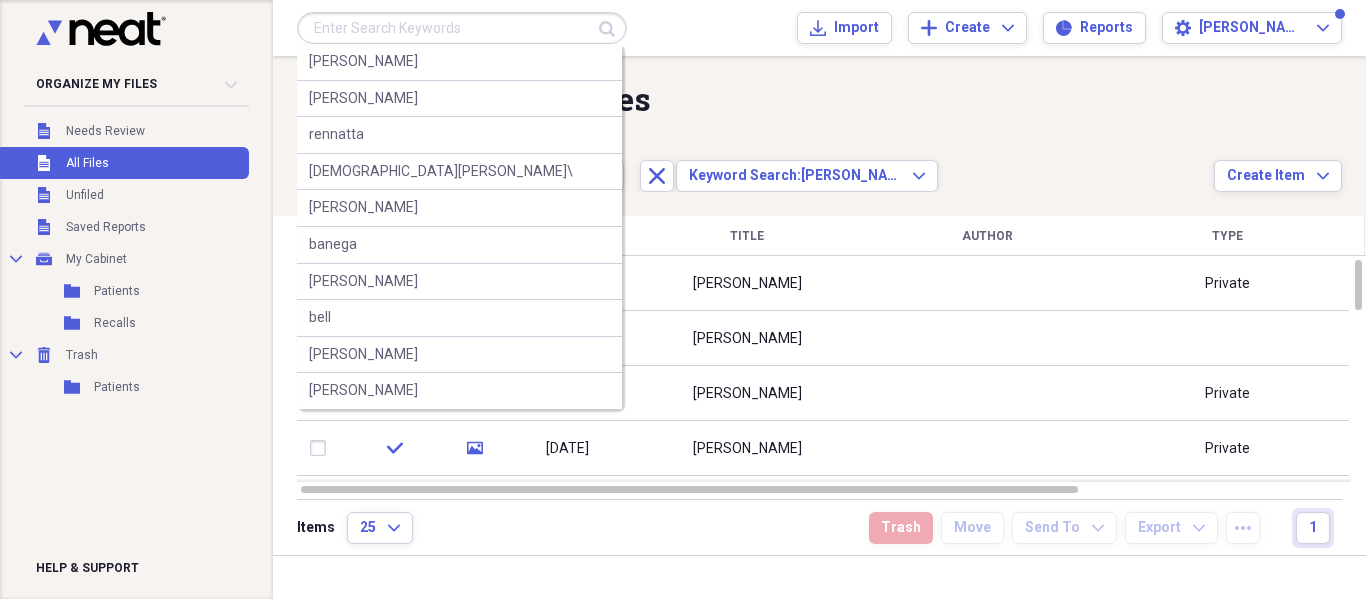 click at bounding box center (462, 28) 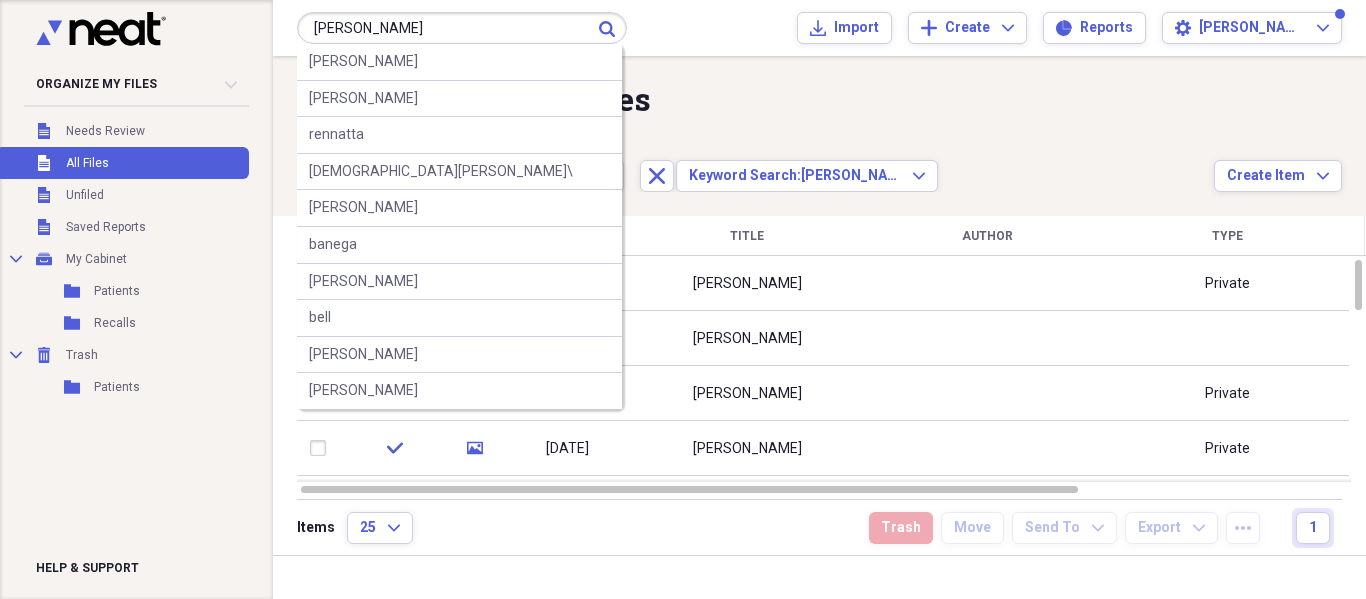 type on "[PERSON_NAME]" 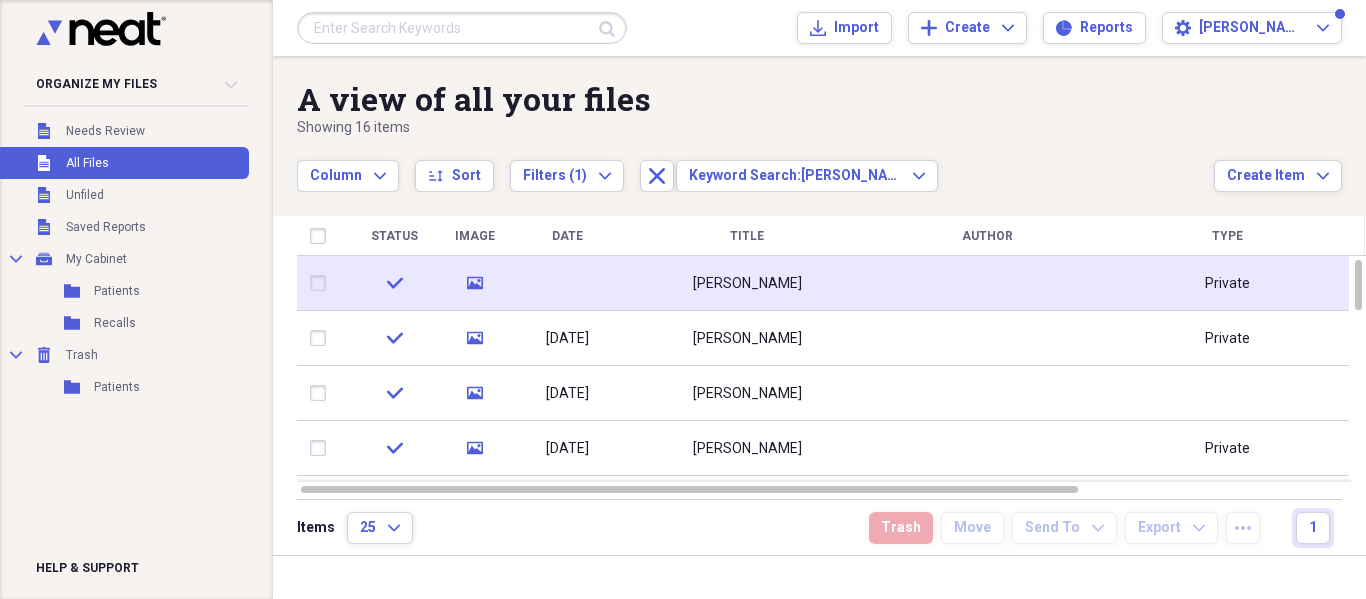 click at bounding box center [987, 283] 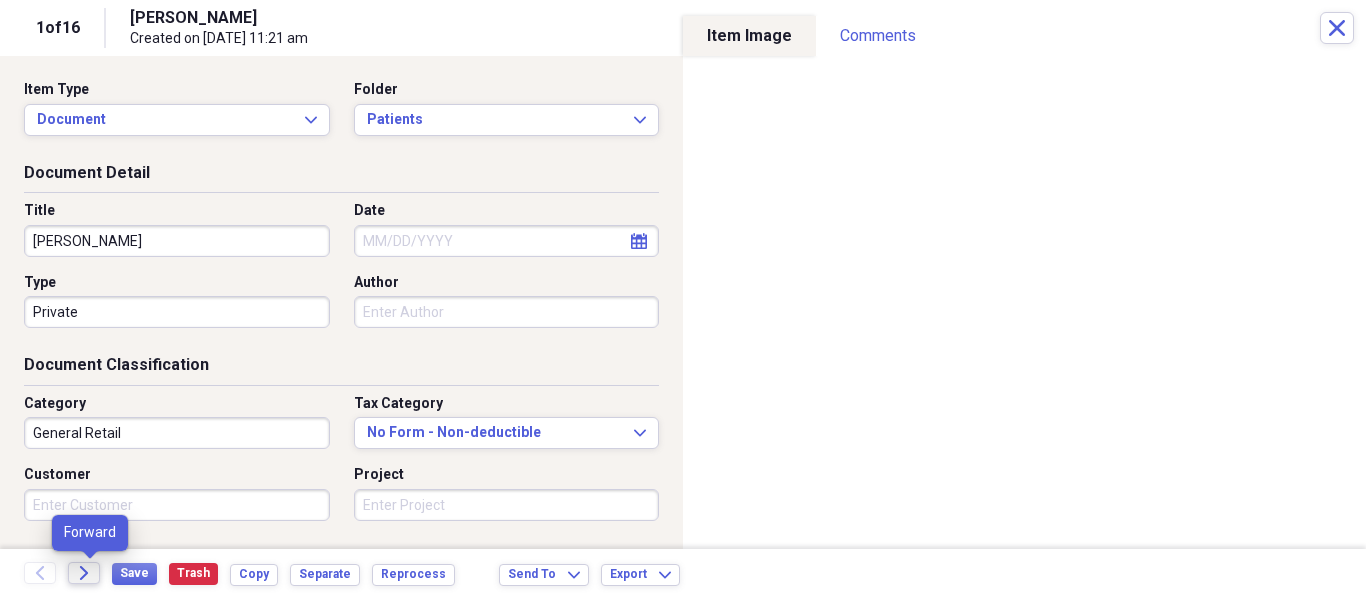 click on "Forward" at bounding box center (84, 573) 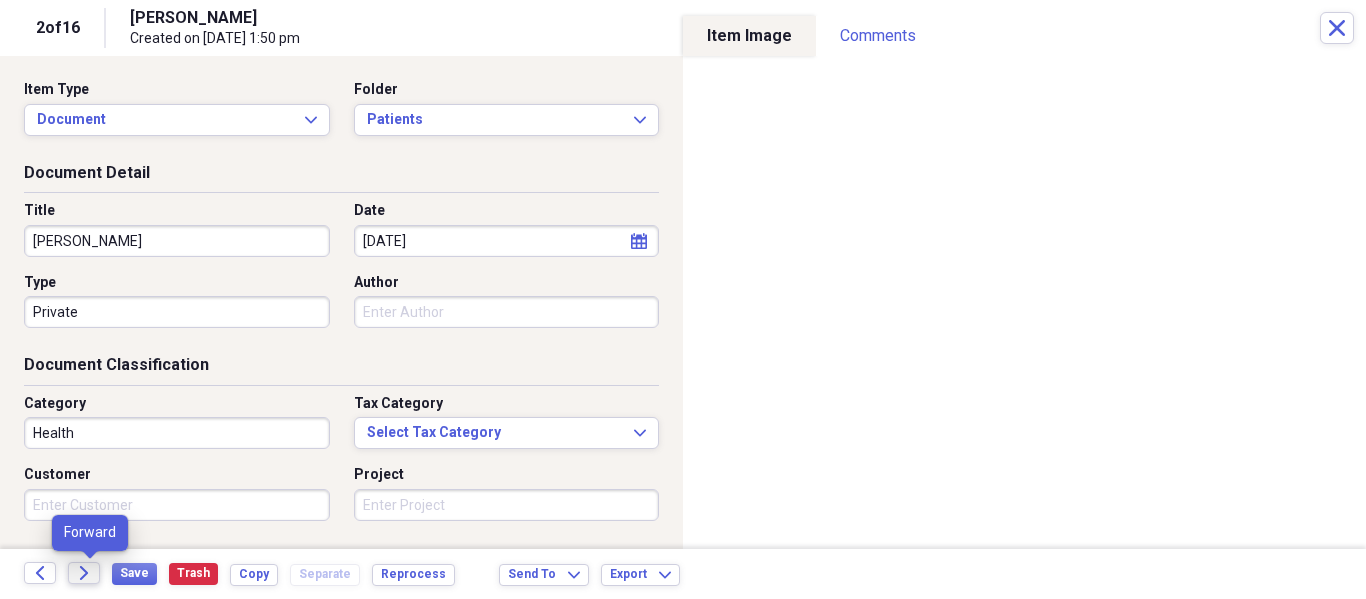 click 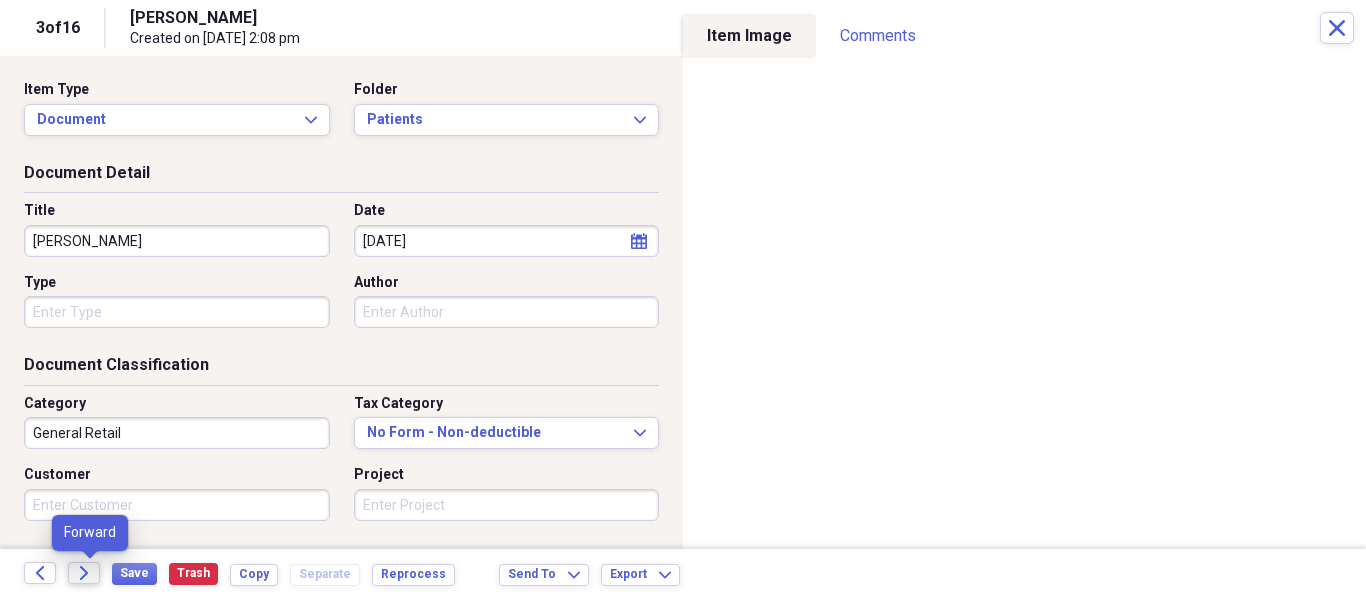 click on "Forward" at bounding box center (84, 573) 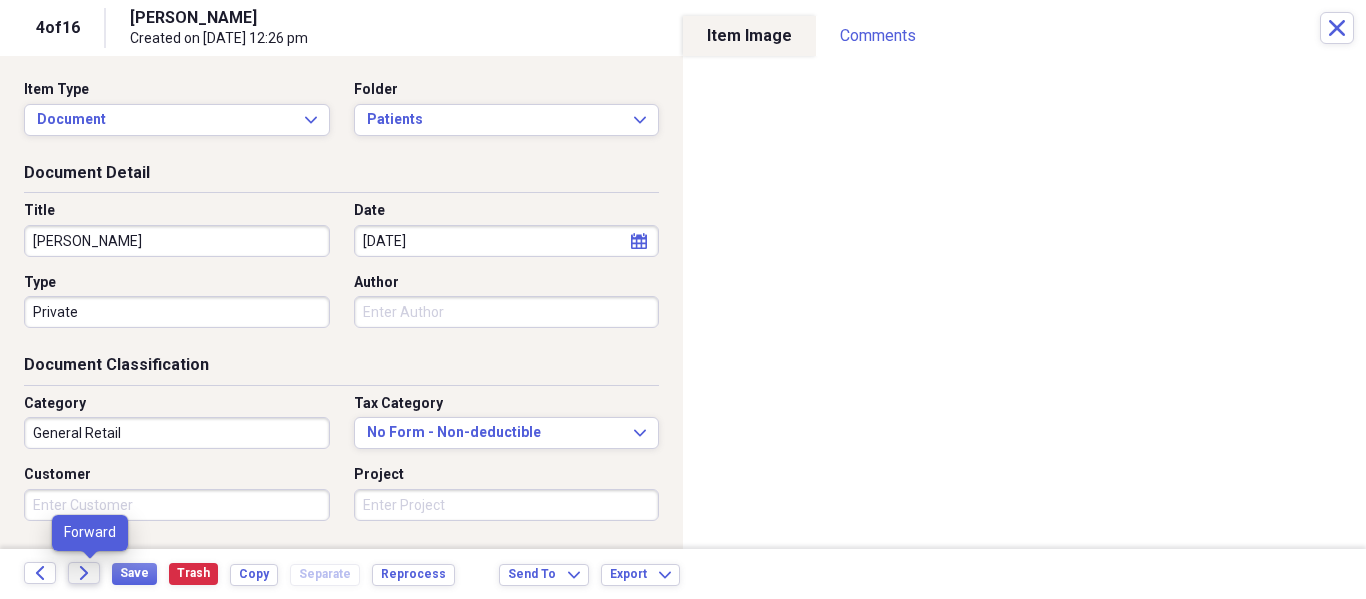 click on "Forward" 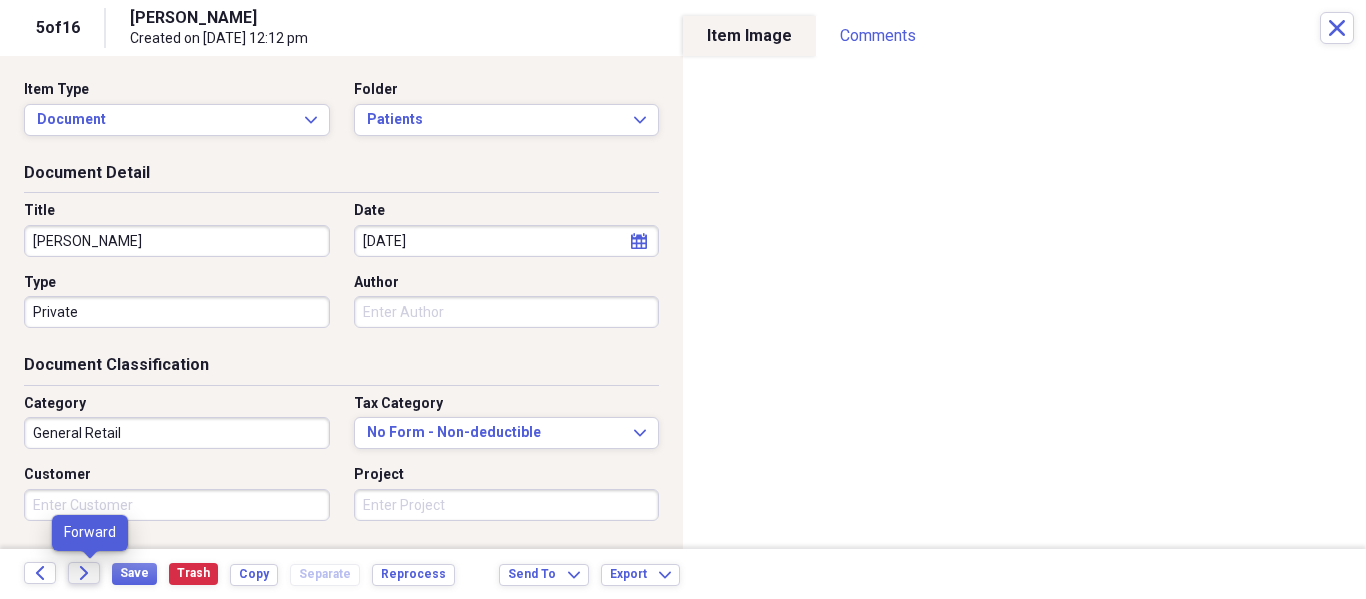 click on "Forward" at bounding box center (84, 573) 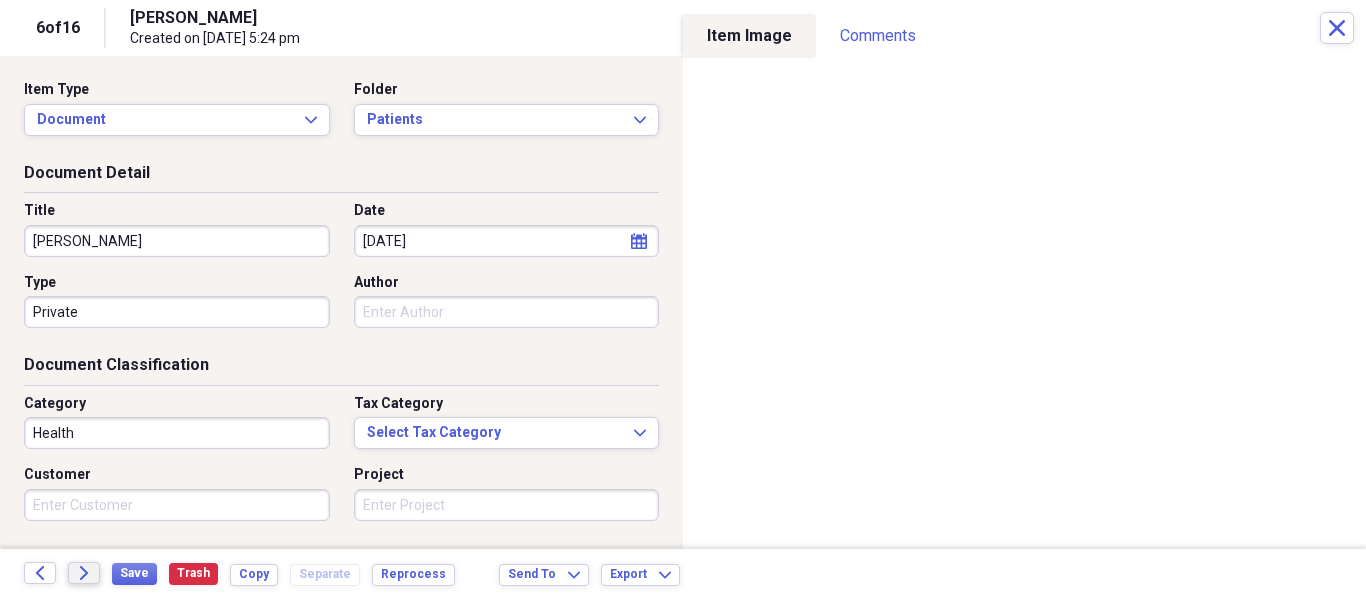 click on "Forward" 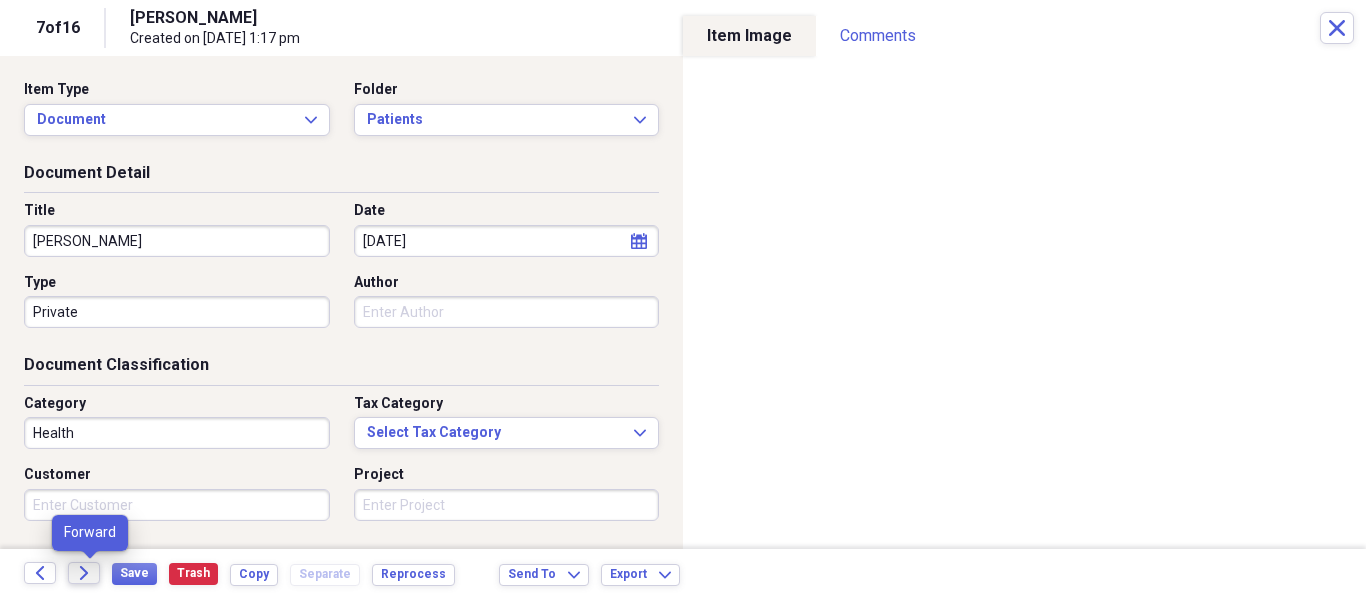 click 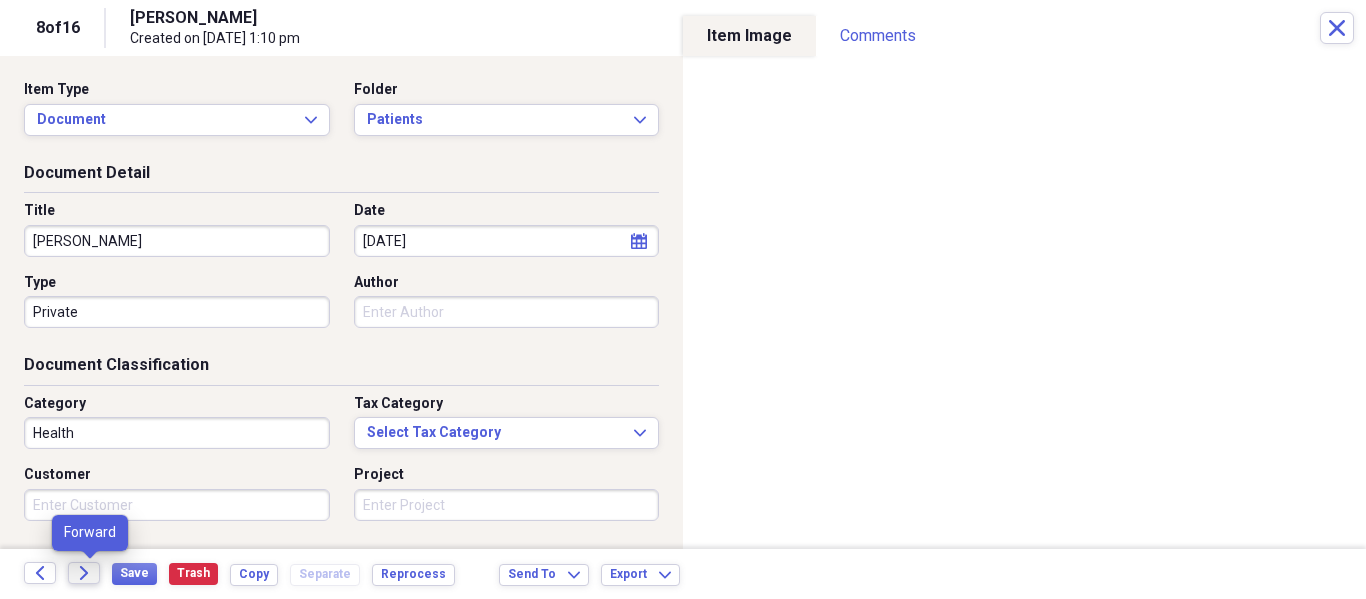 click 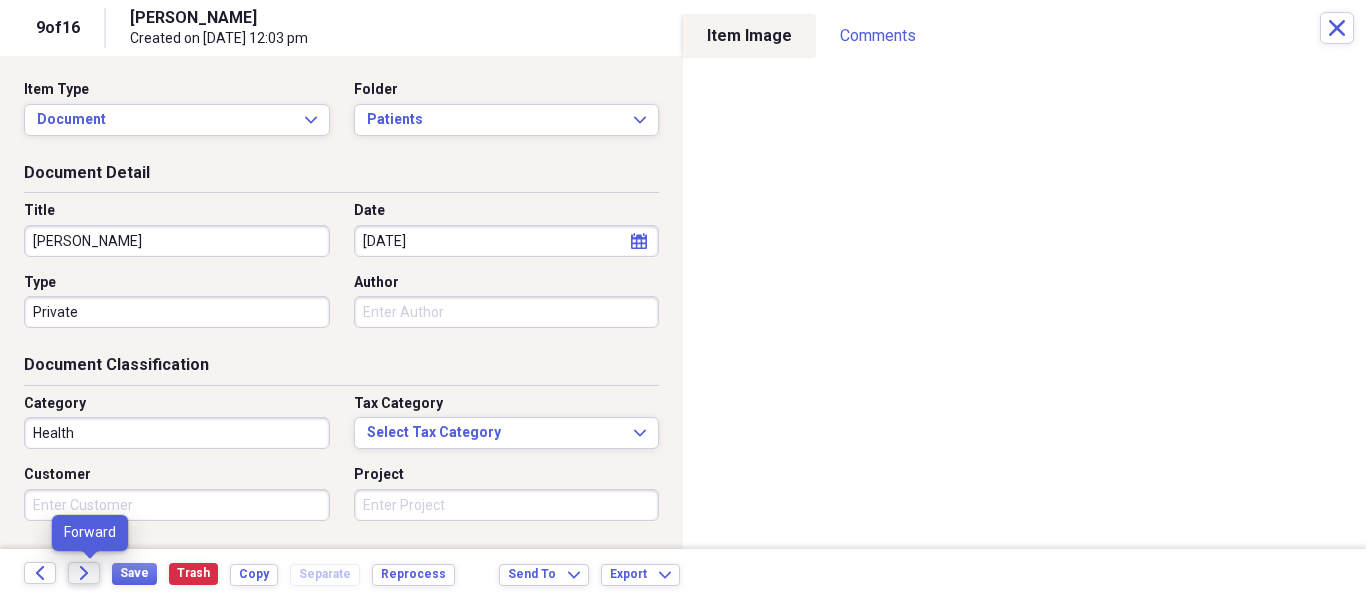 click 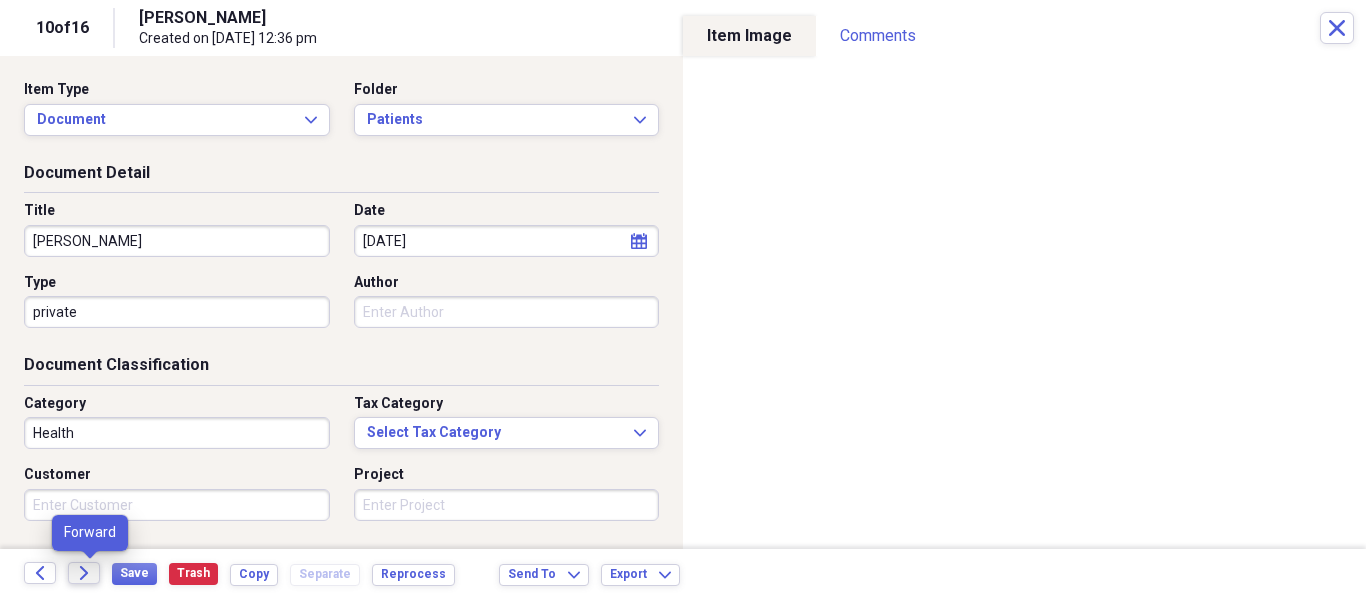 click 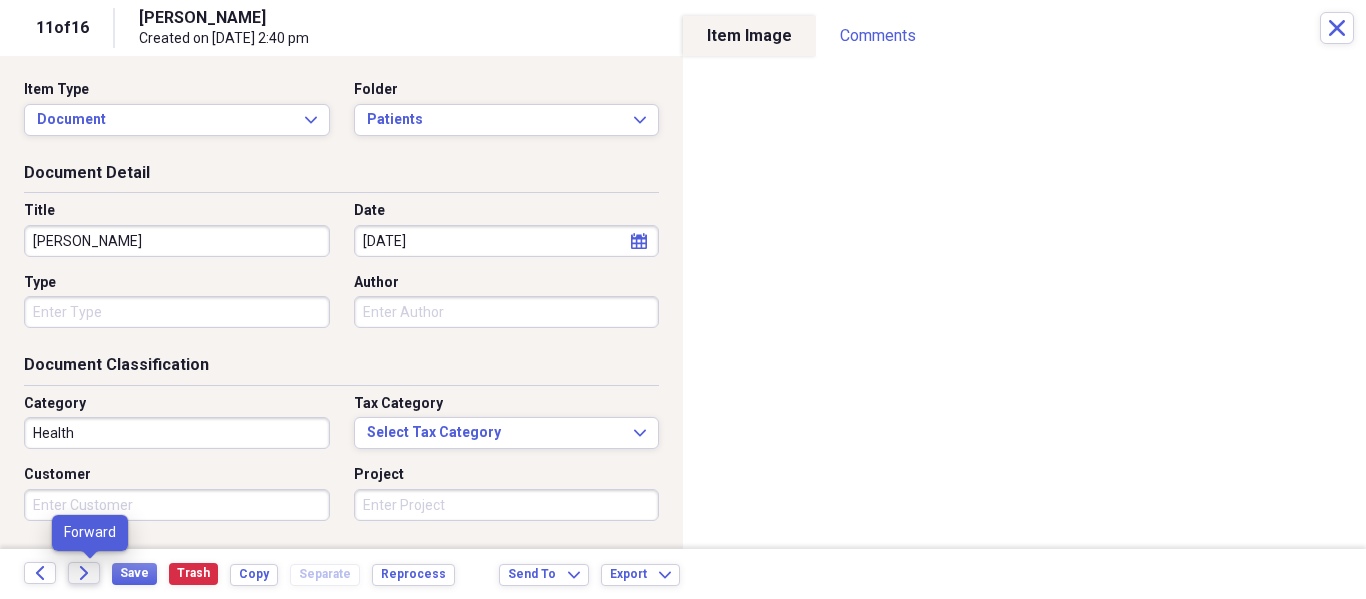 click 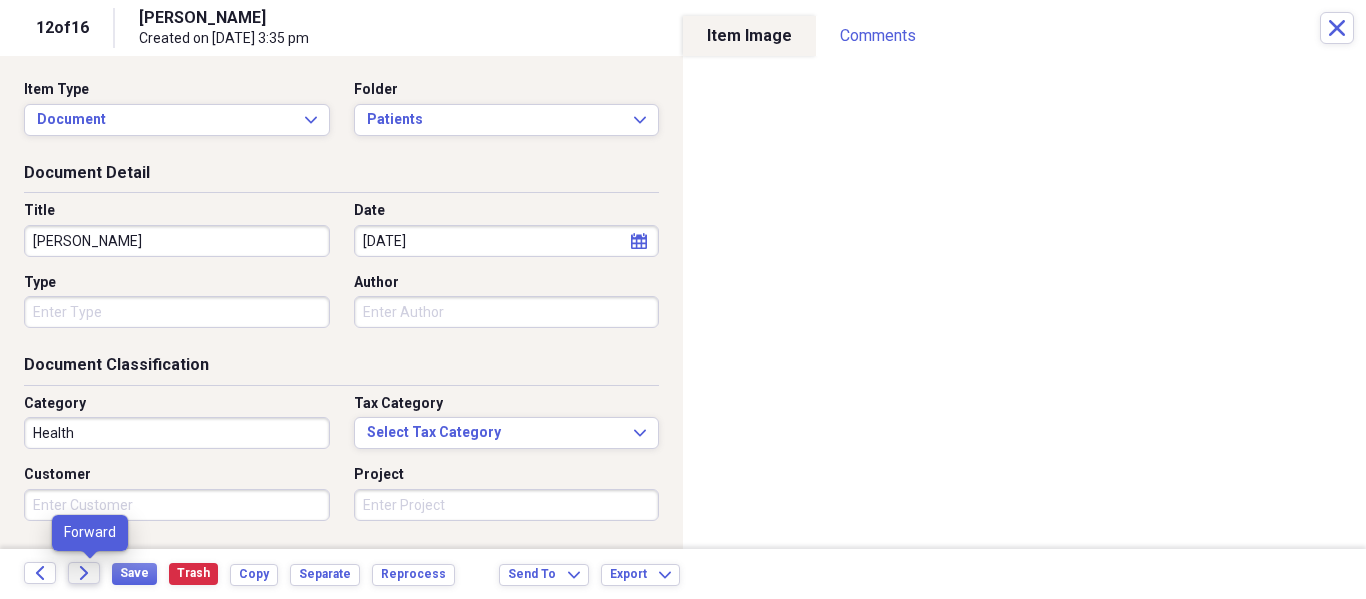 click on "Forward" at bounding box center [84, 573] 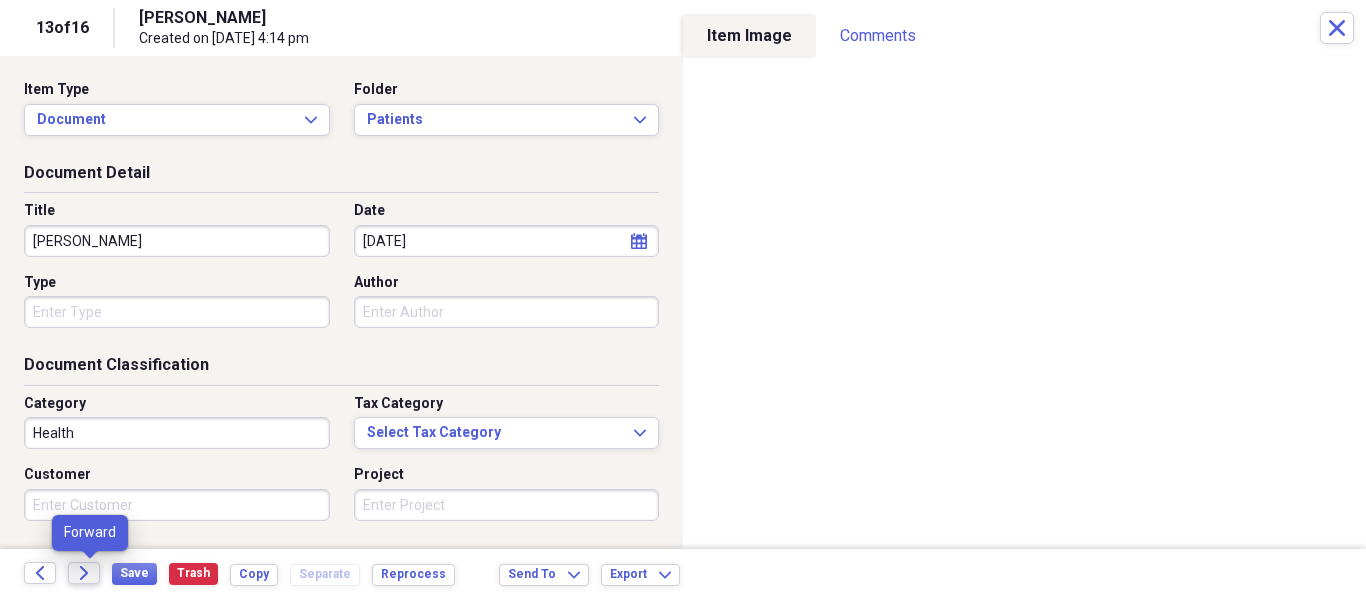 click 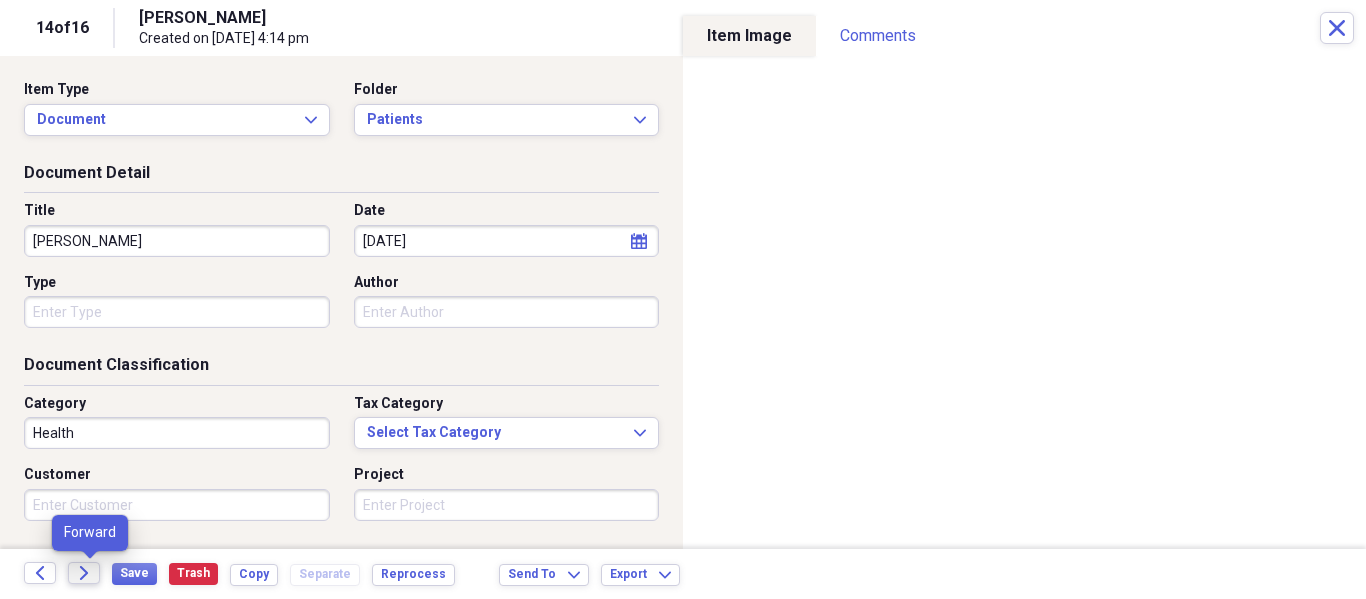 click on "Forward" at bounding box center [84, 573] 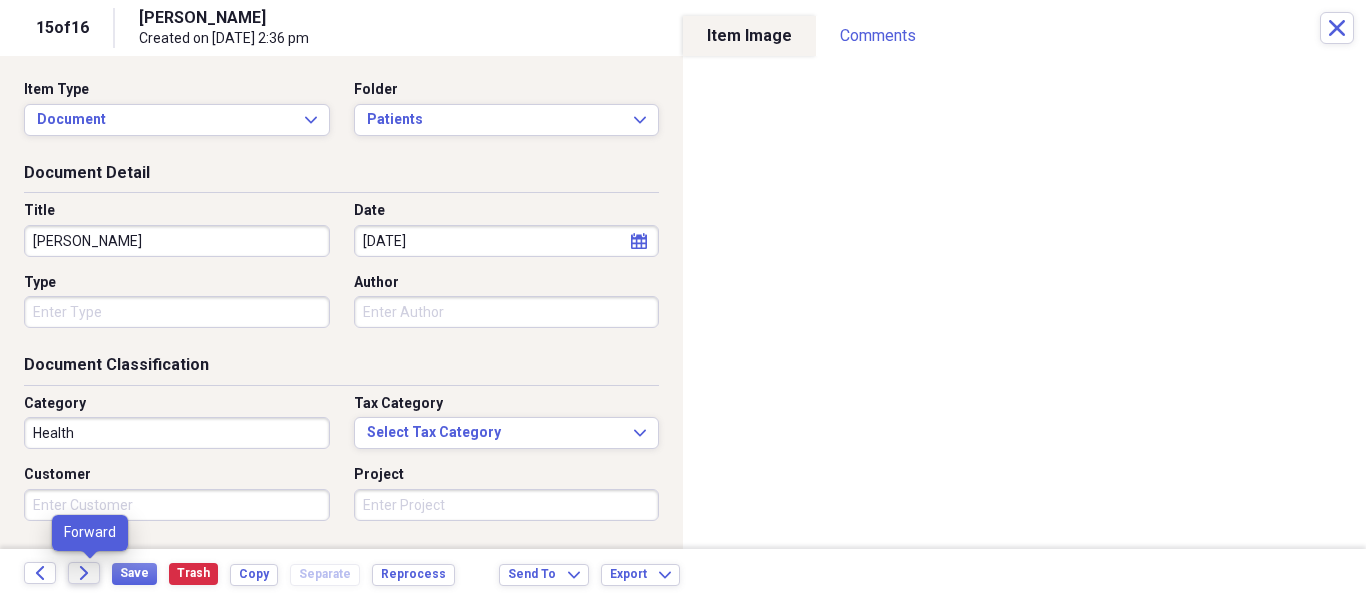 click on "Forward" 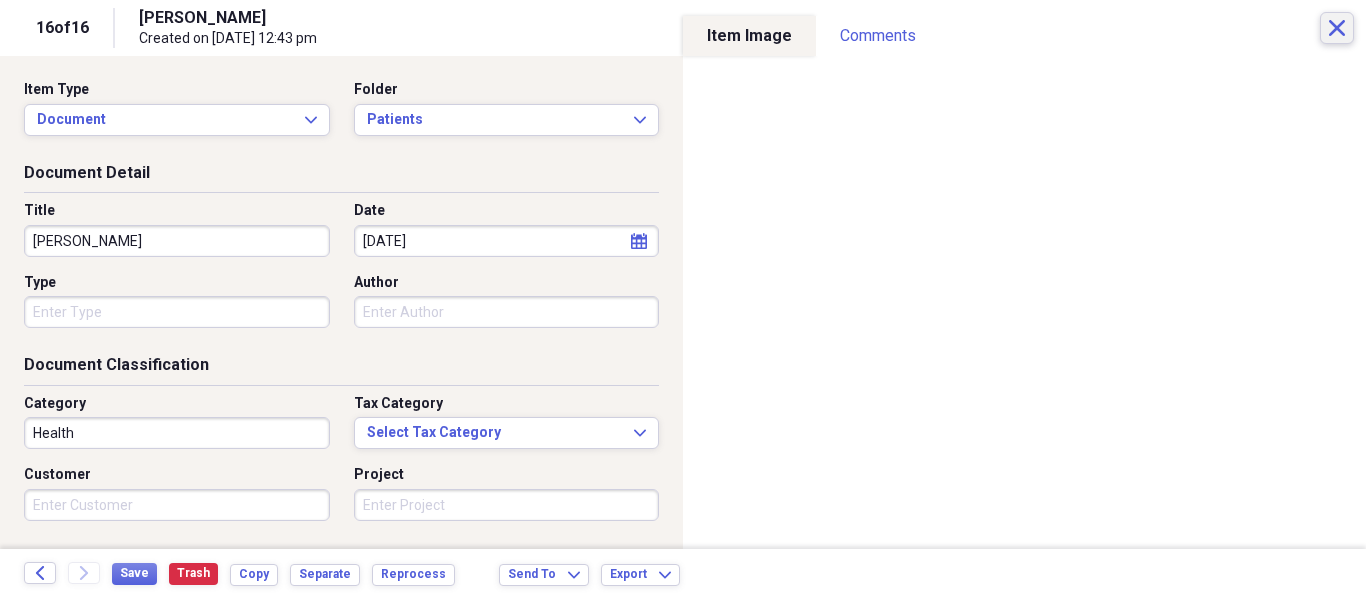 click on "Close" at bounding box center (1337, 28) 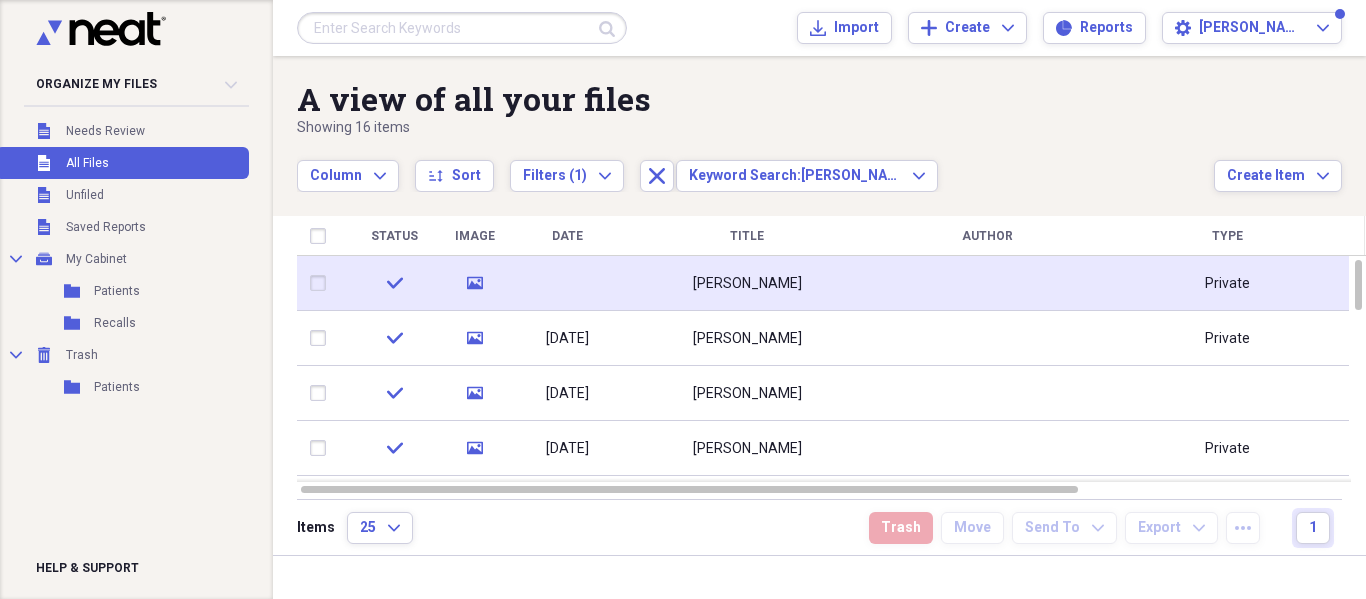 click on "[PERSON_NAME]" at bounding box center (747, 284) 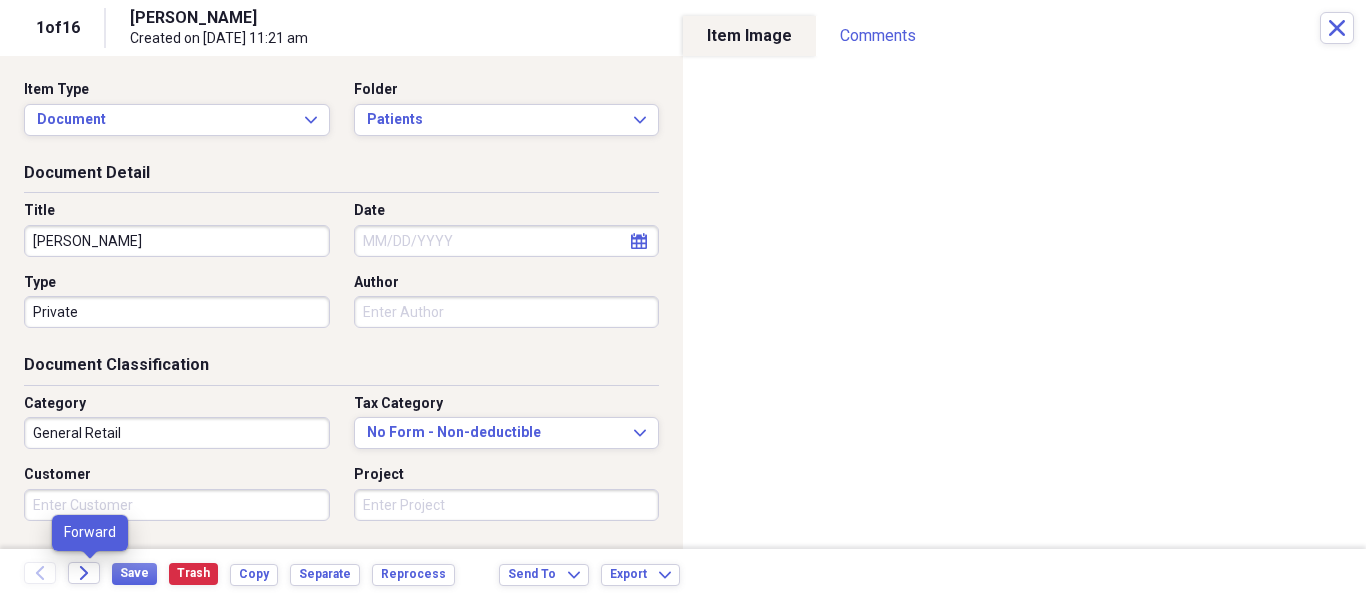 click on "Forward" at bounding box center (90, 574) 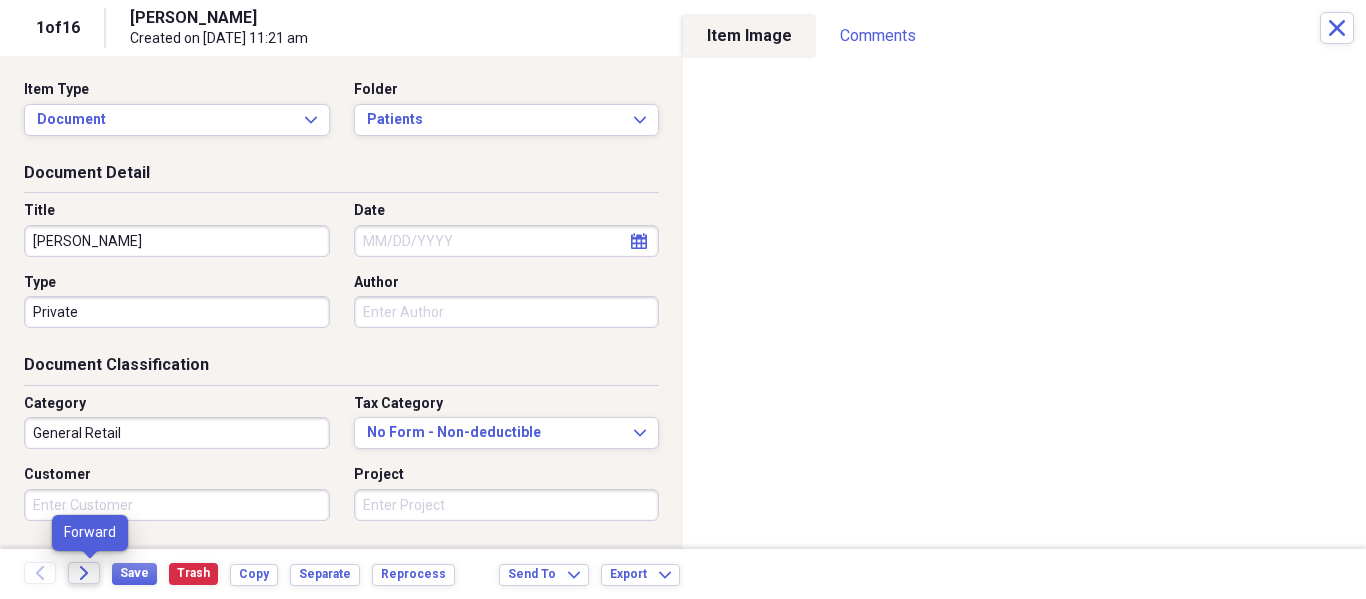 click on "Forward" at bounding box center [84, 573] 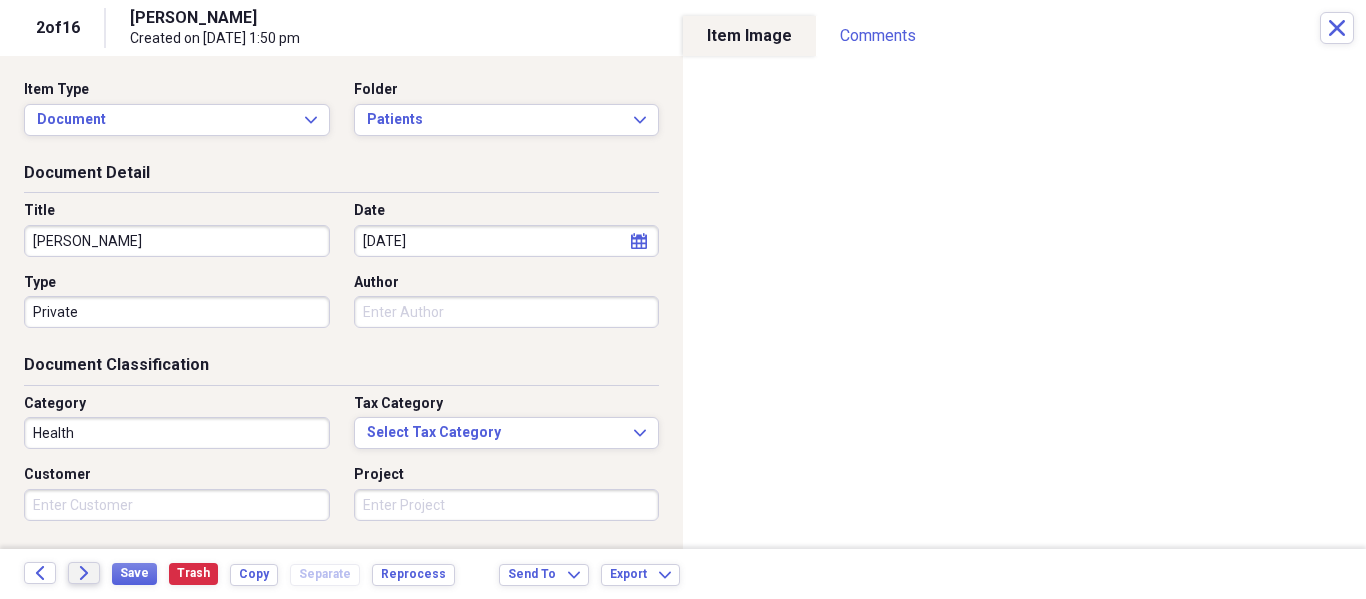 click on "Forward" at bounding box center (84, 573) 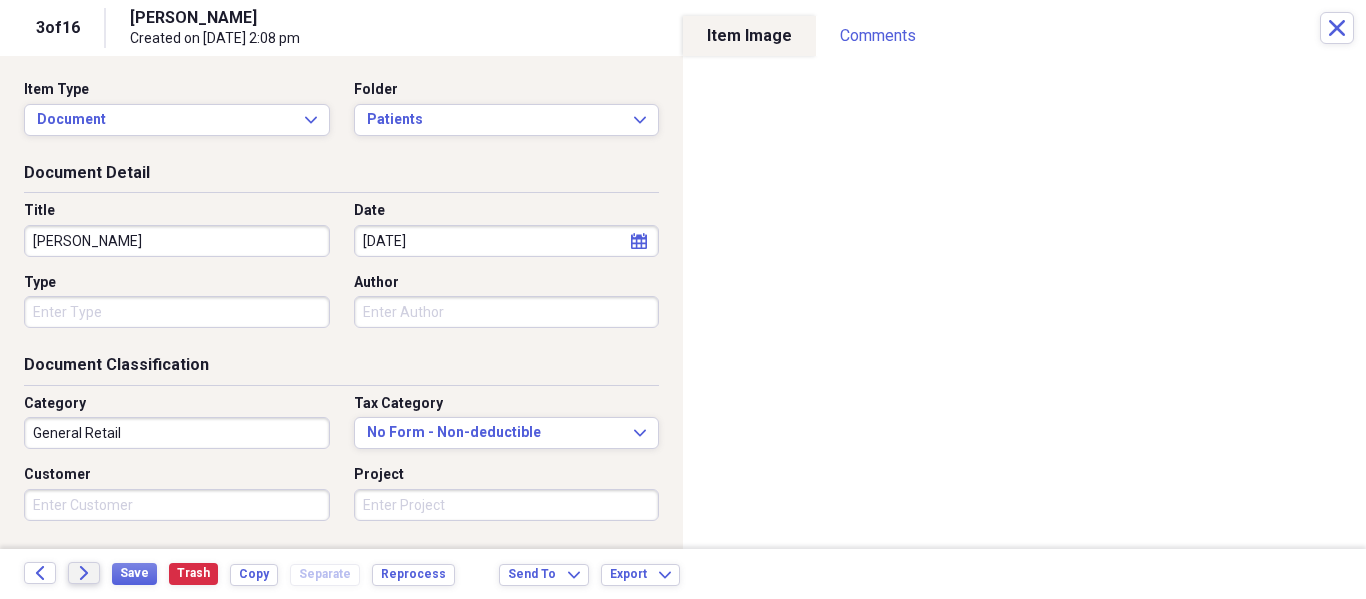click on "Forward" 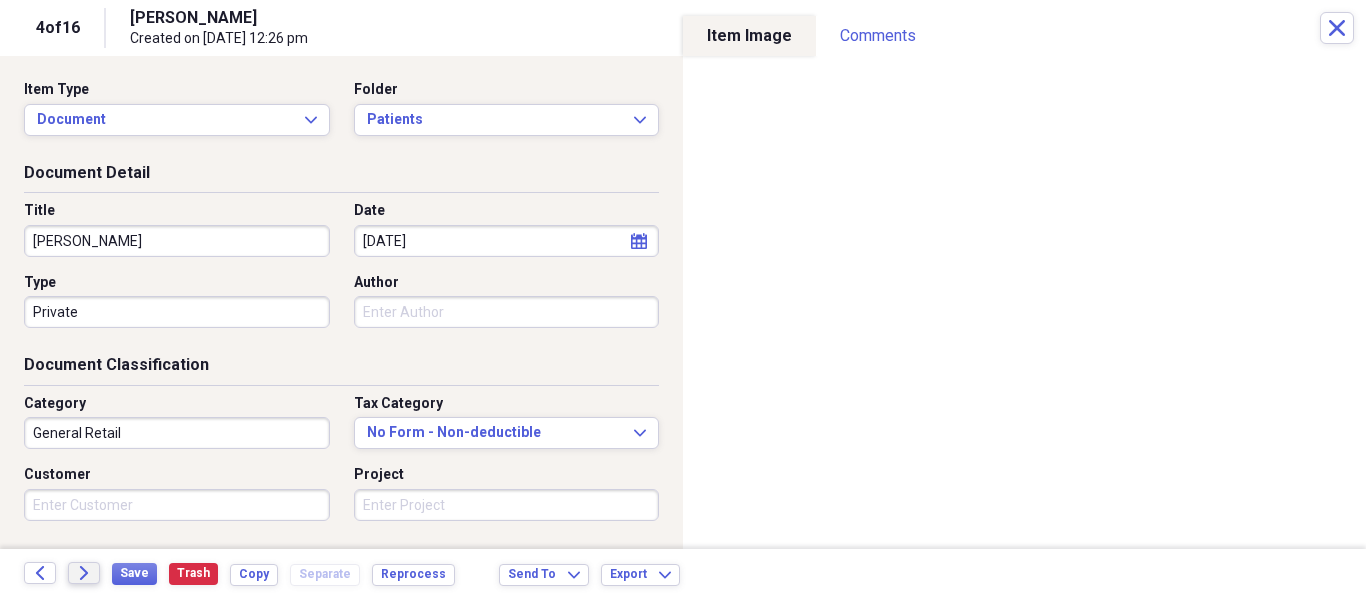 click on "Forward" 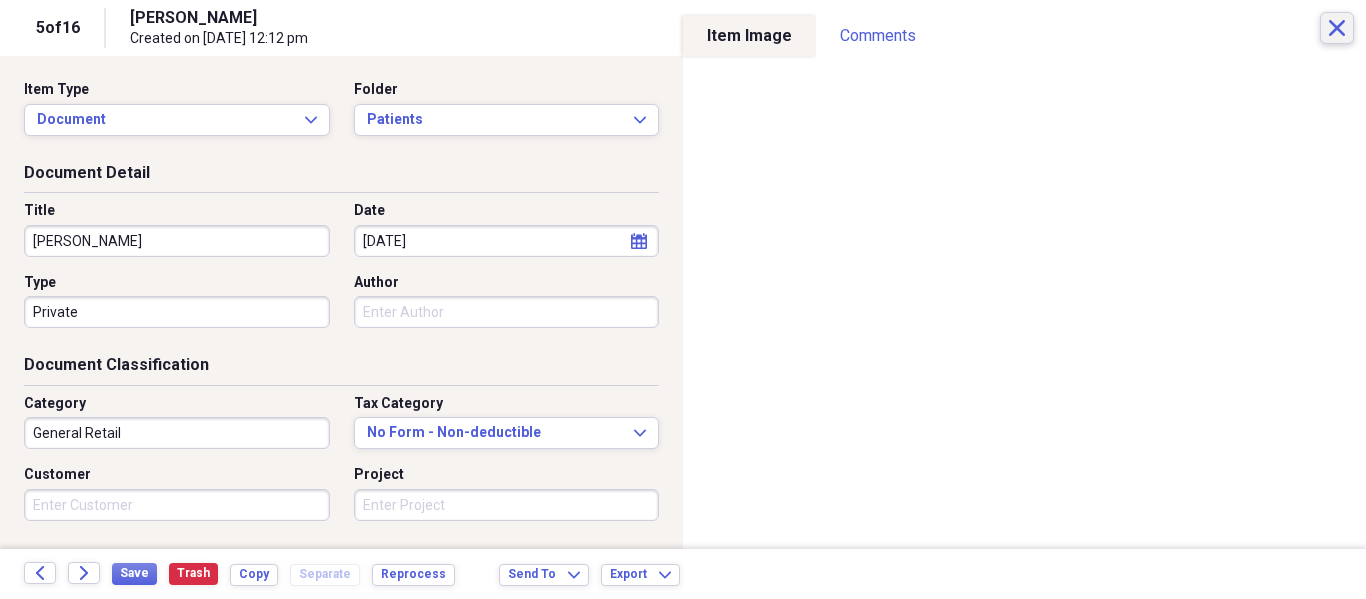 click on "Close" at bounding box center (1337, 28) 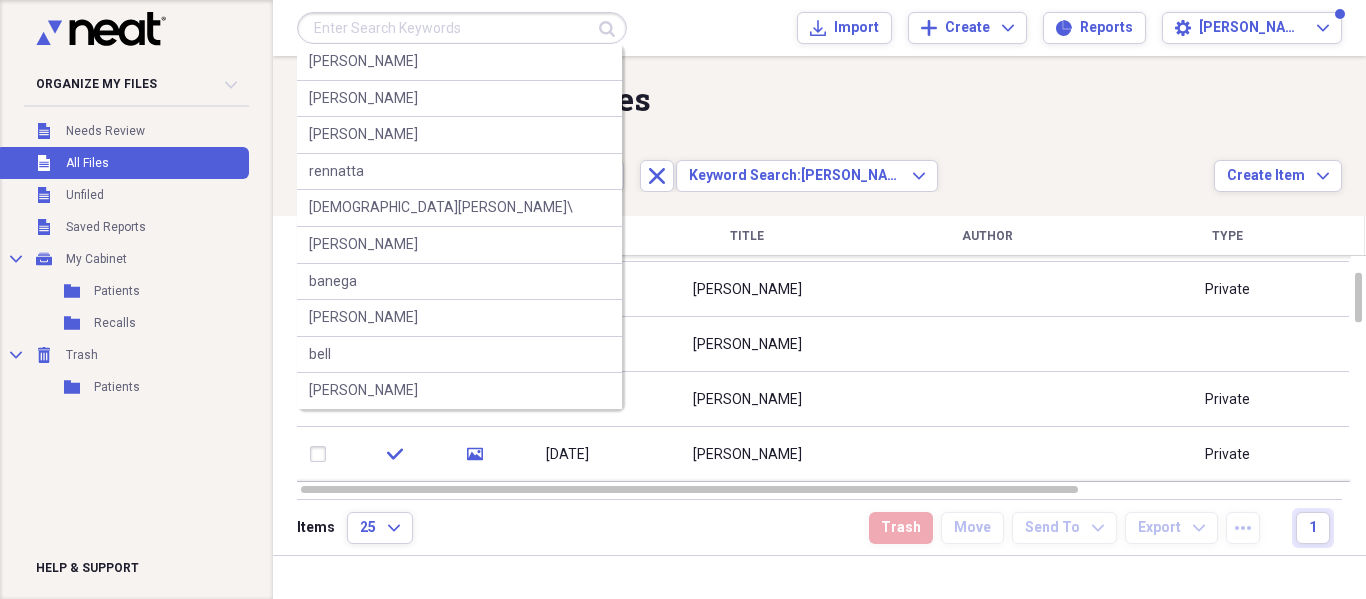 click at bounding box center (462, 28) 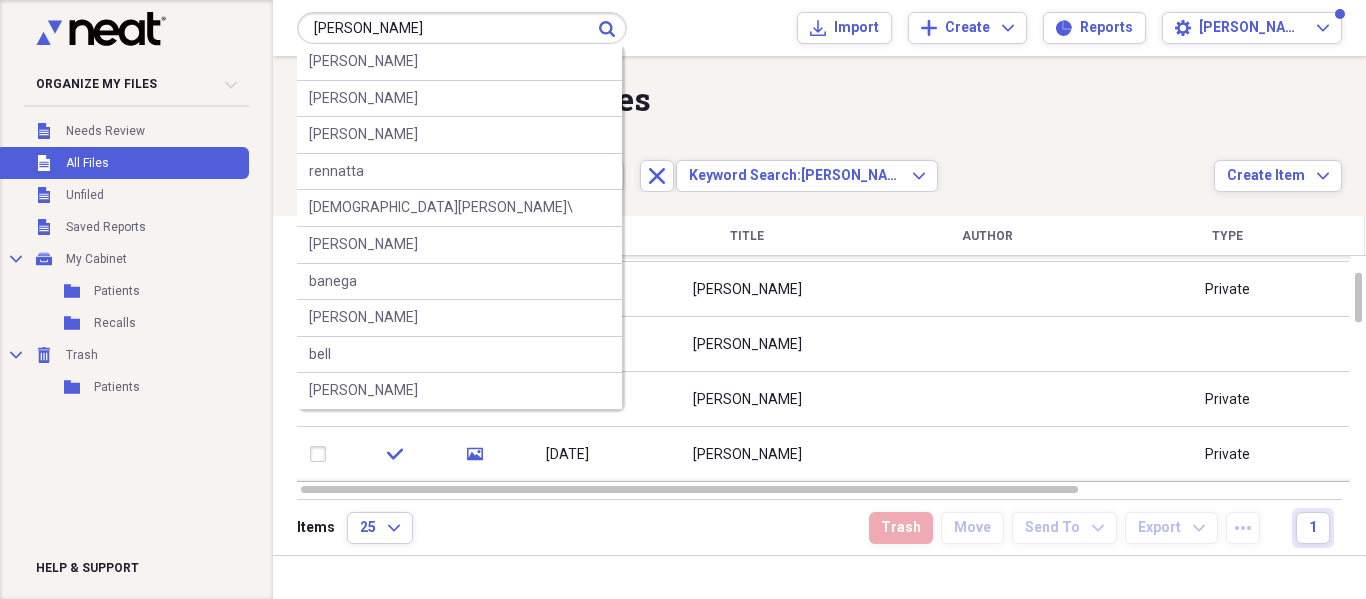 type on "[PERSON_NAME]" 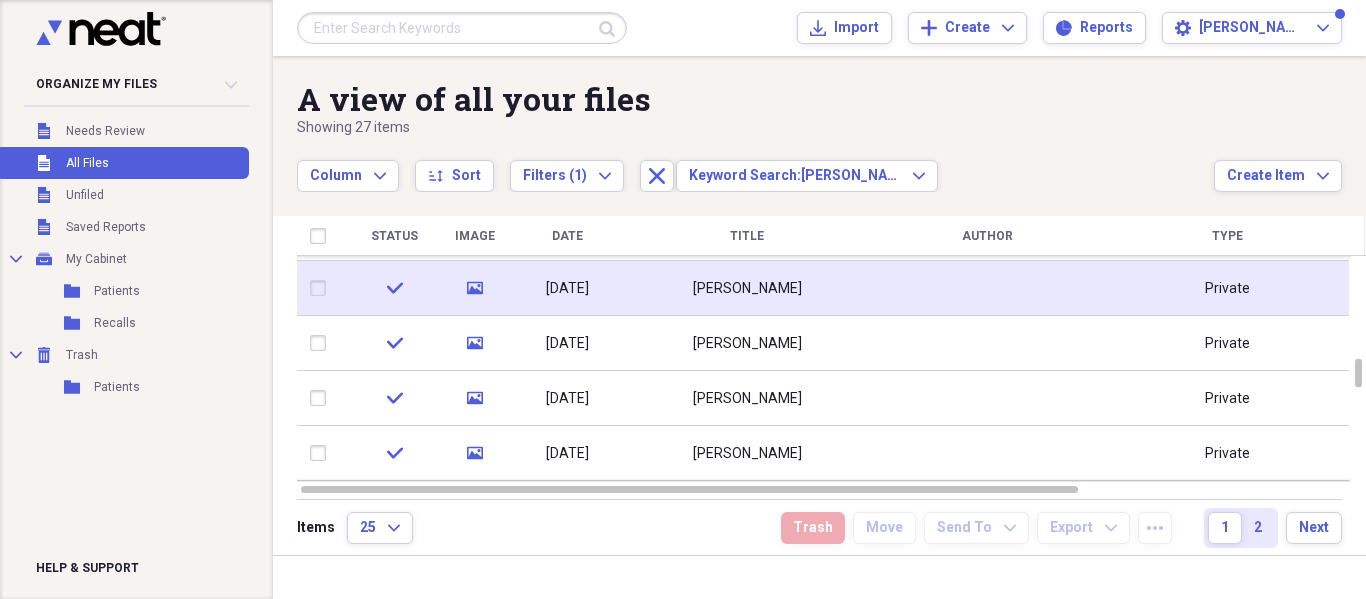 click on "[PERSON_NAME]" at bounding box center (747, 288) 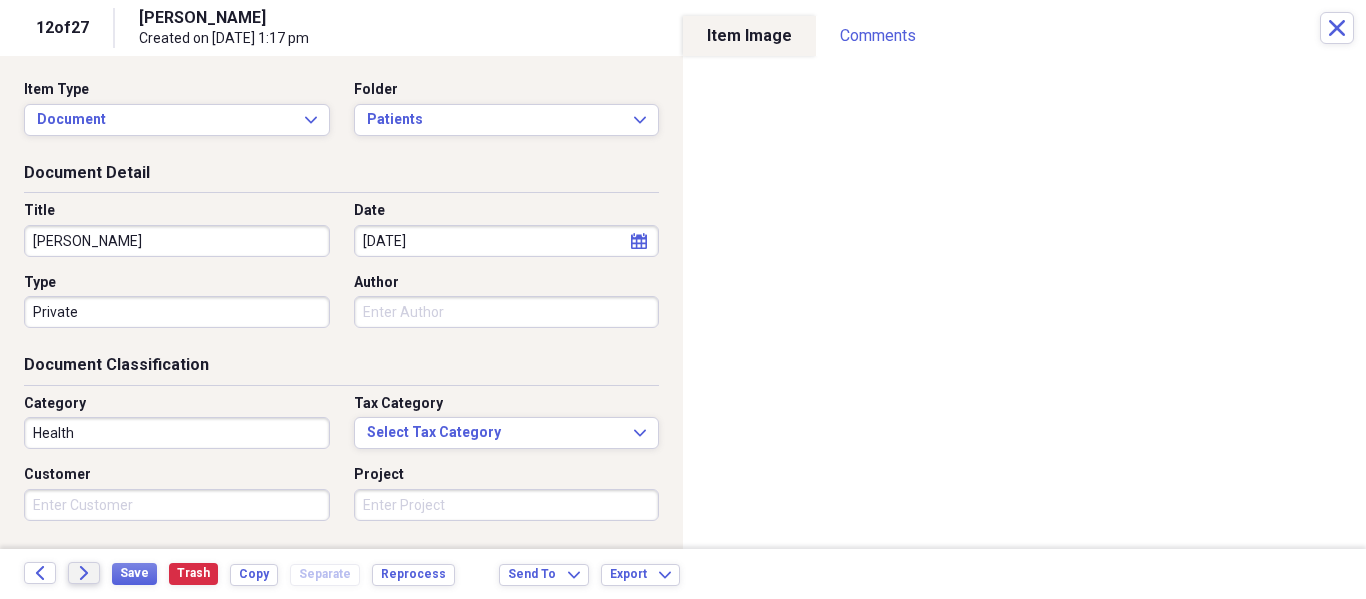 click on "Forward" at bounding box center (84, 573) 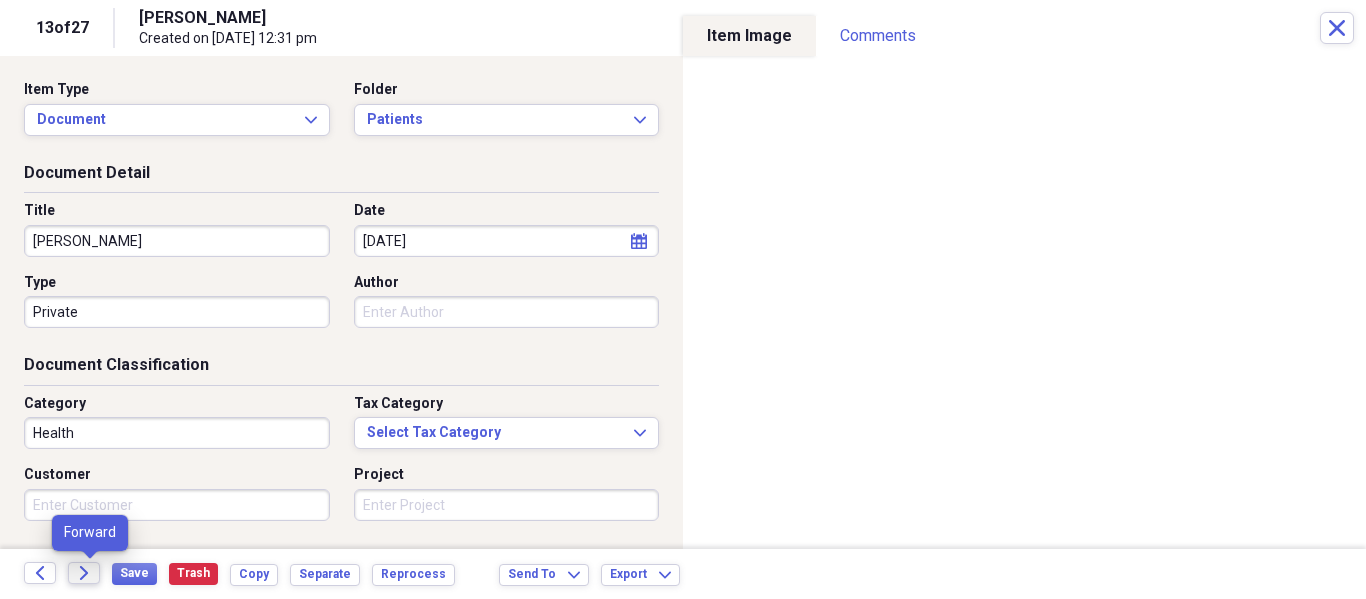 click on "Forward" at bounding box center (84, 573) 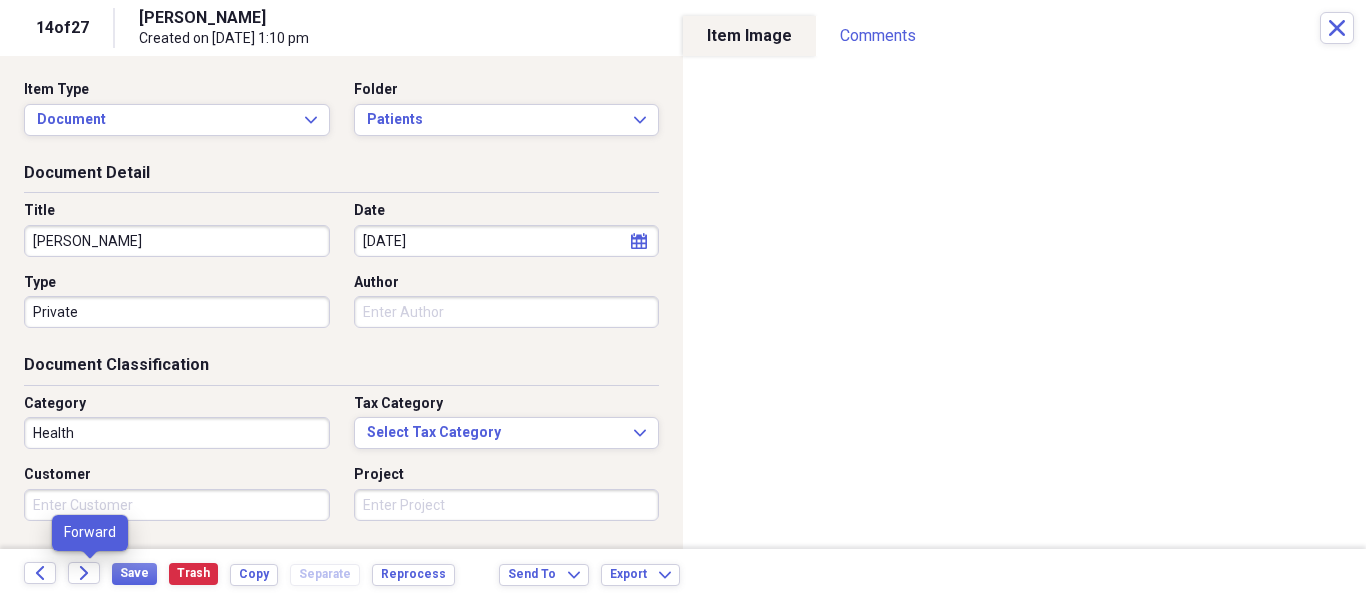 click on "Forward" at bounding box center (90, 574) 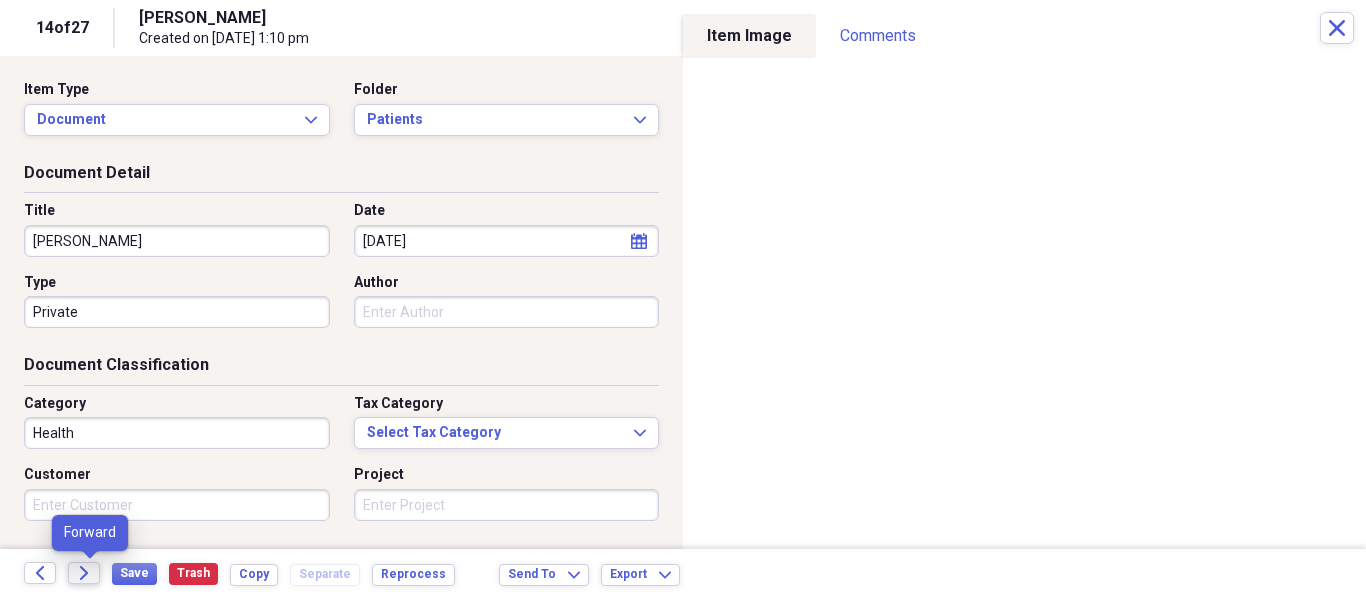 click on "Forward" at bounding box center [84, 573] 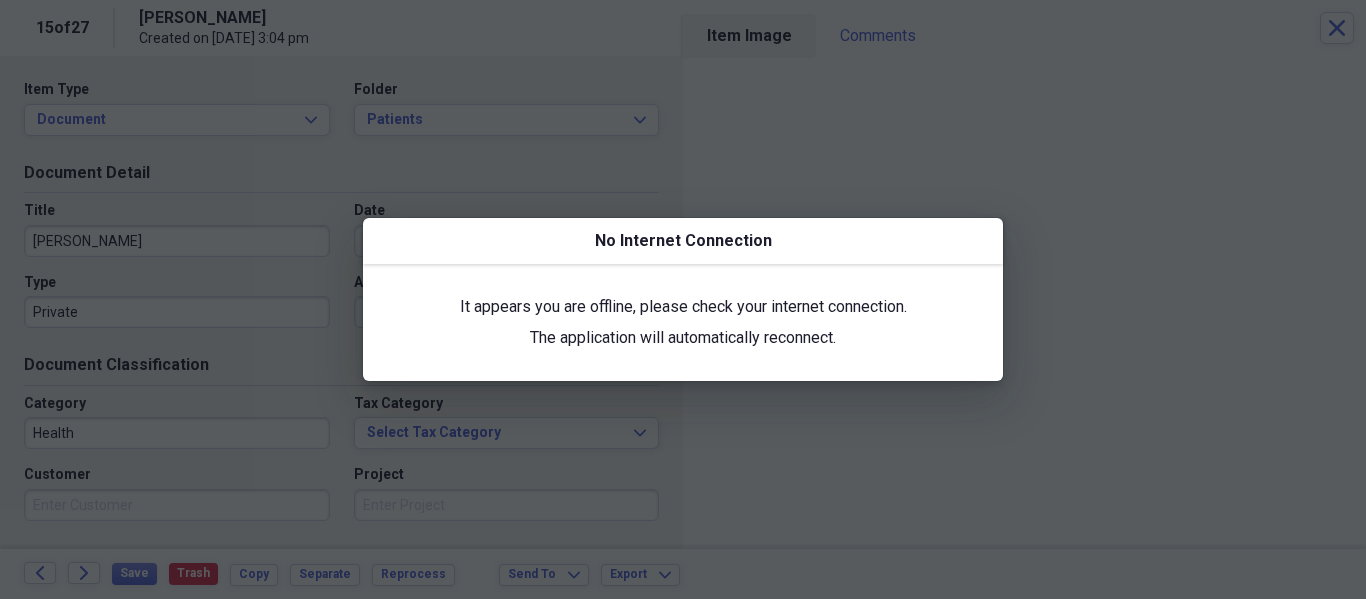 click at bounding box center [683, 299] 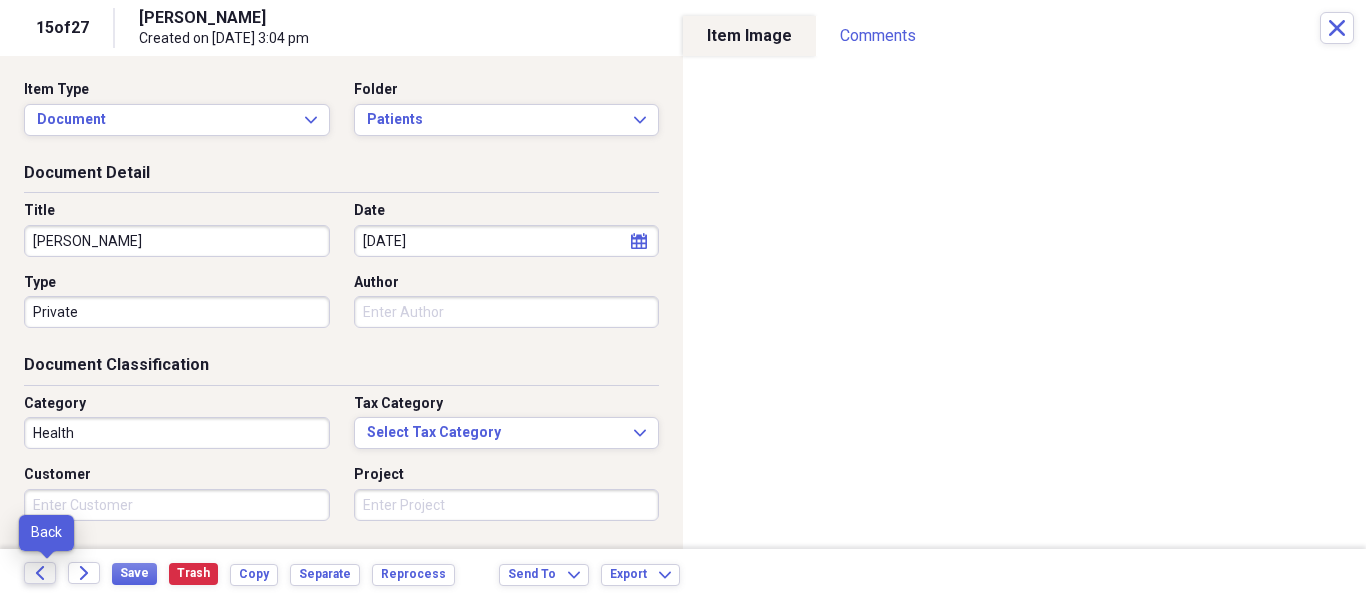 click on "Back" 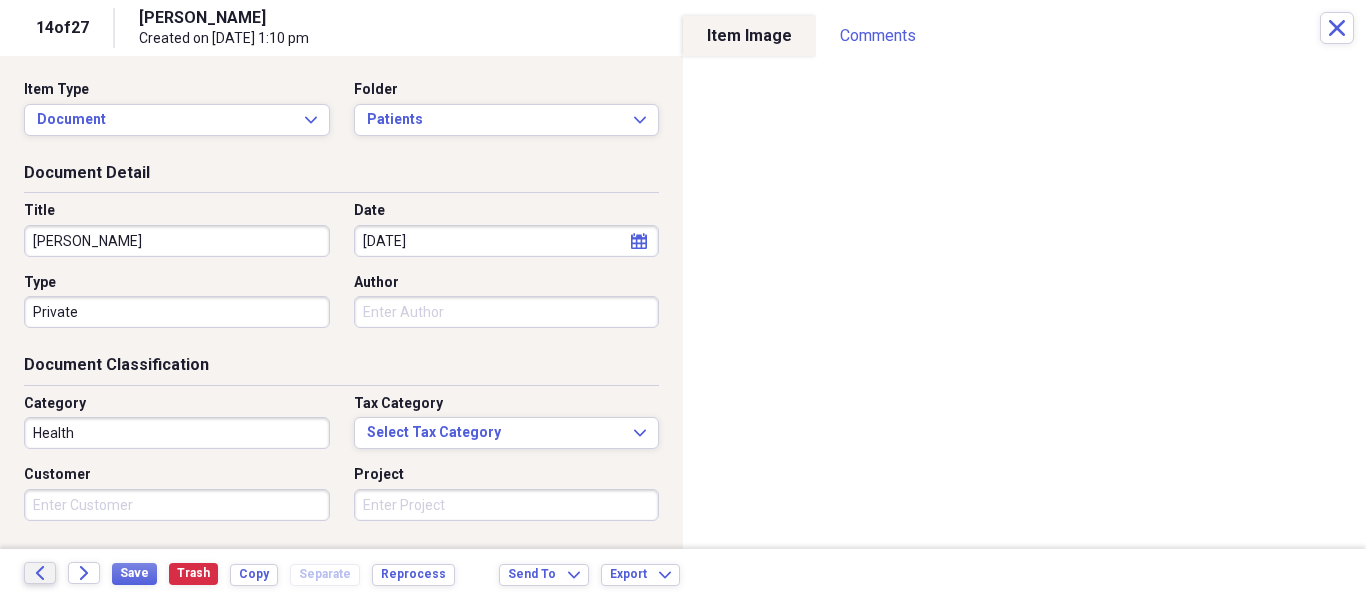 click on "Back" 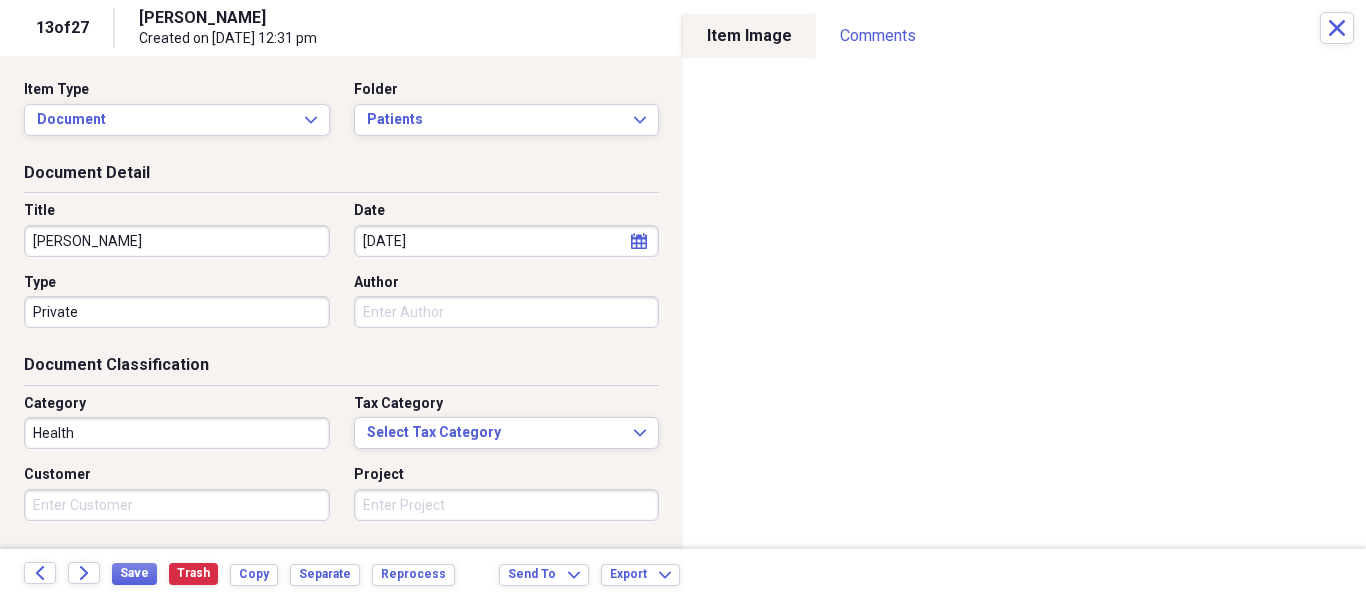 click on "Back" 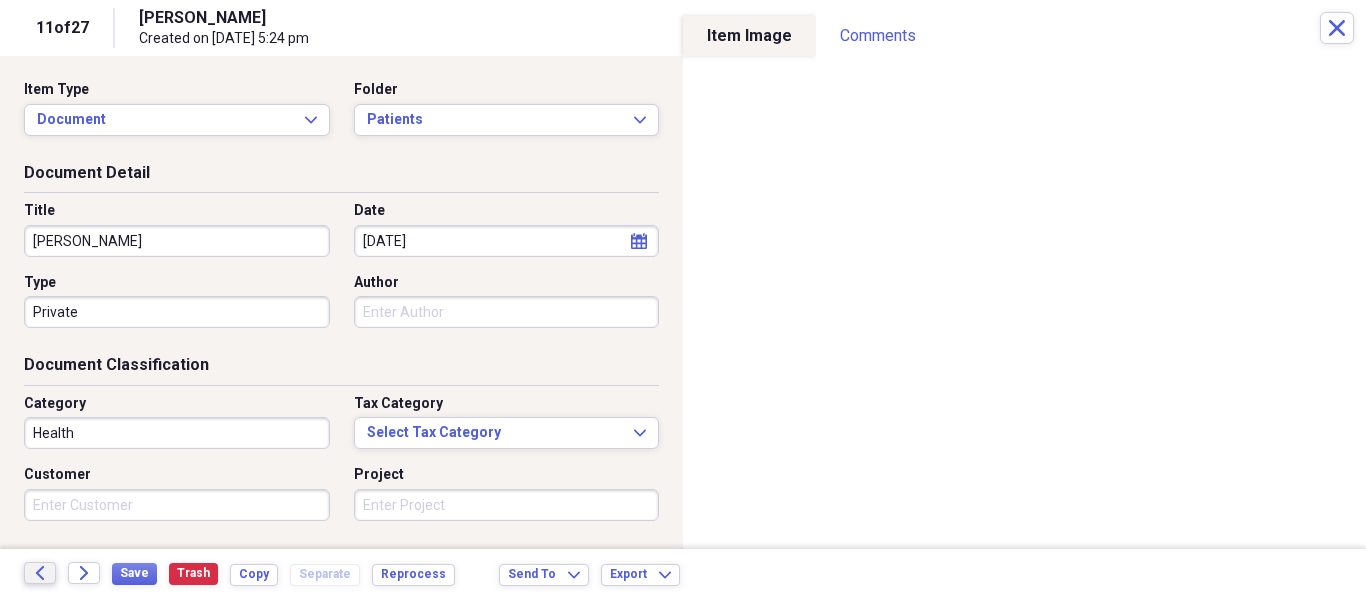 click on "Back" 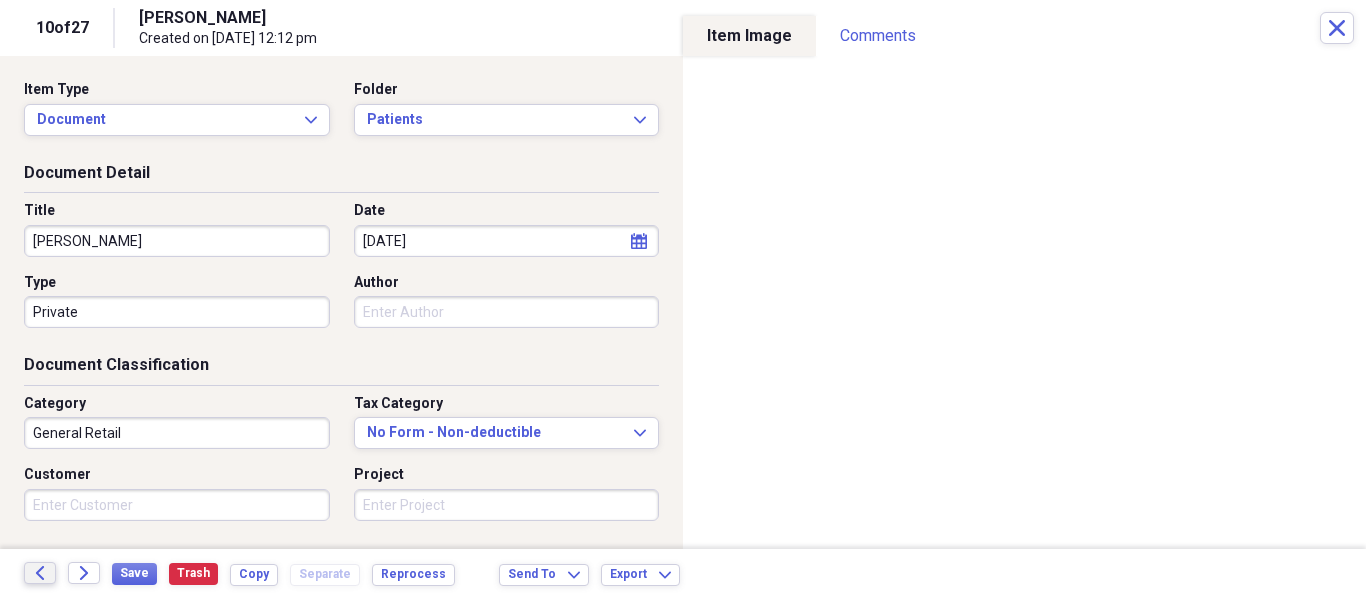 click on "Back" 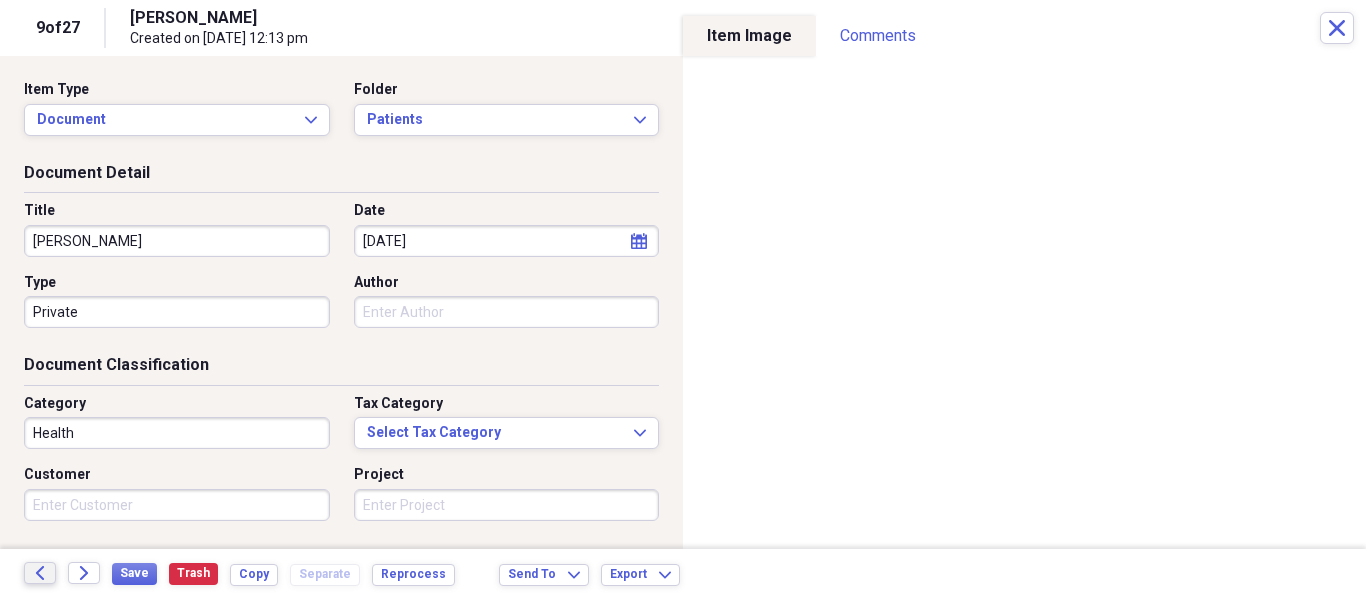click on "Back" 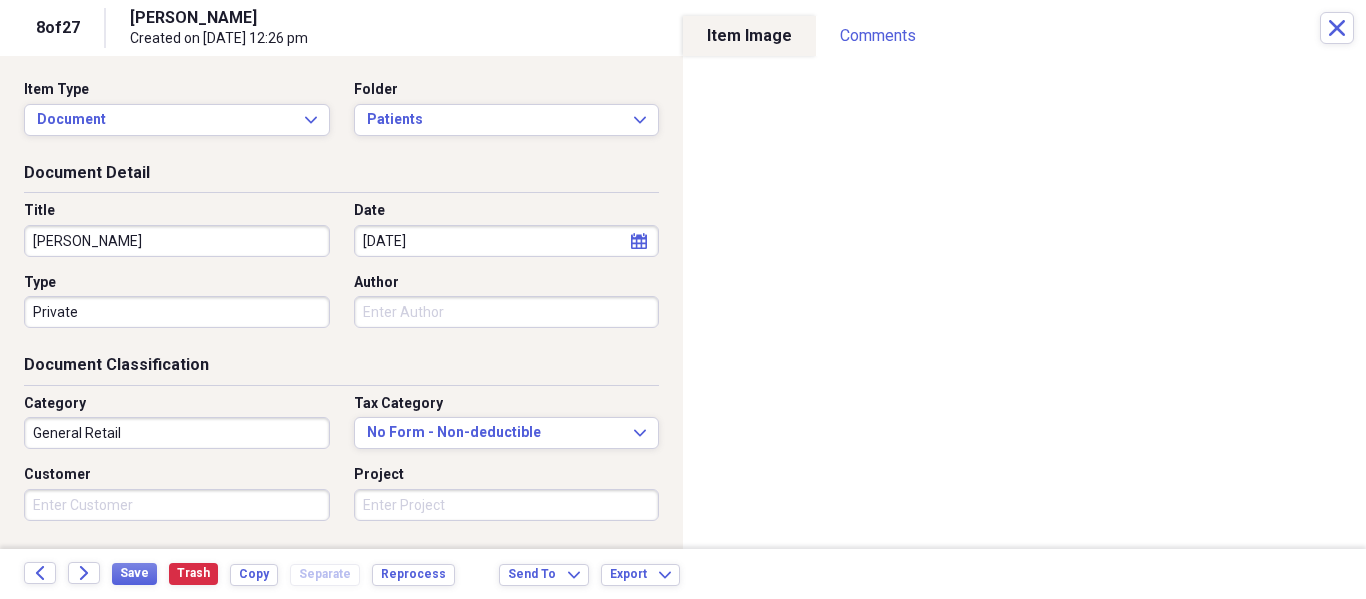 click on "Back" 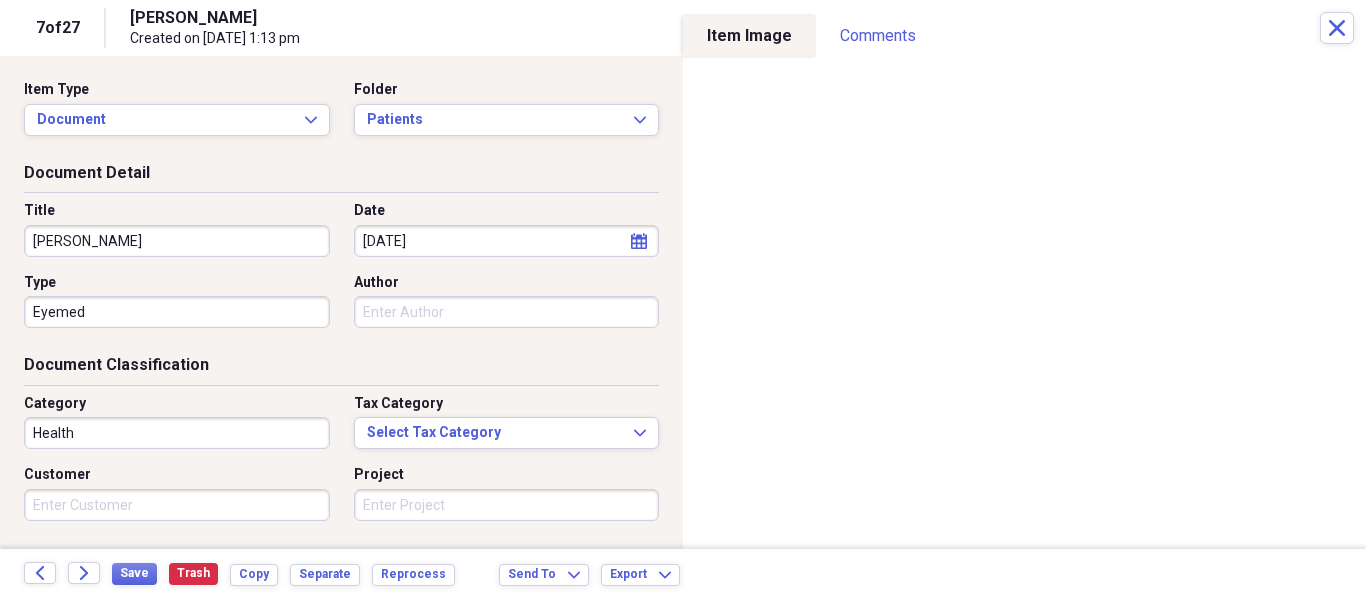 click on "Back" 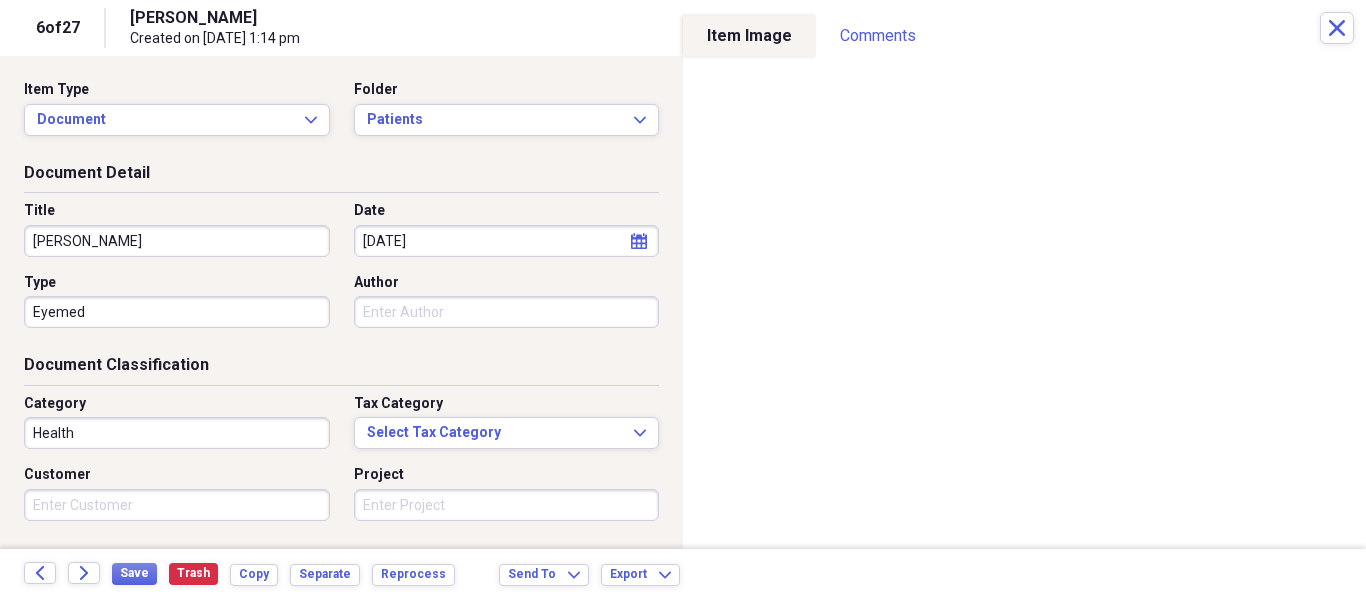 click on "Back" 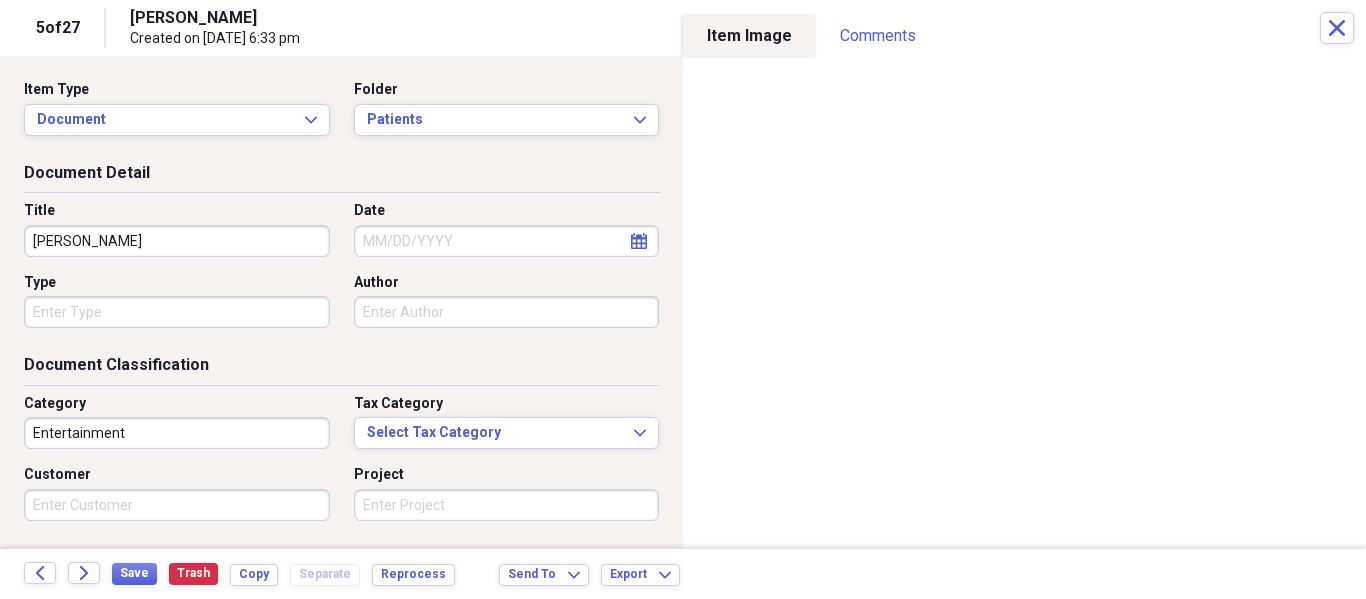 click on "Back" 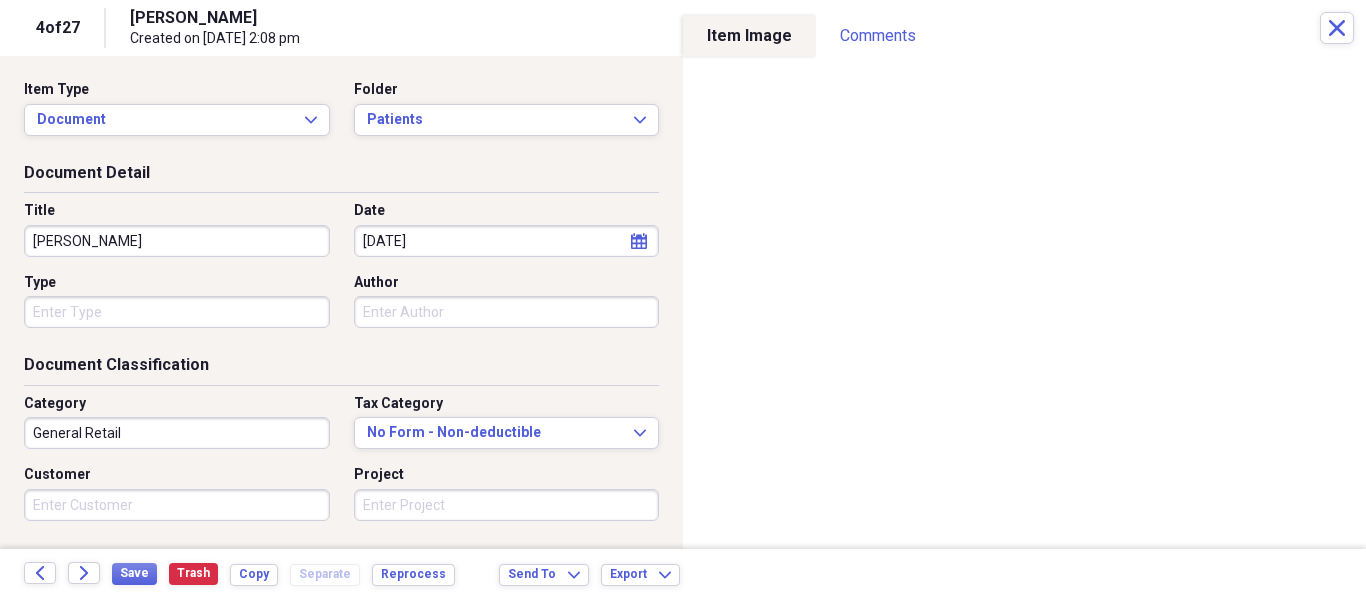click on "Back" 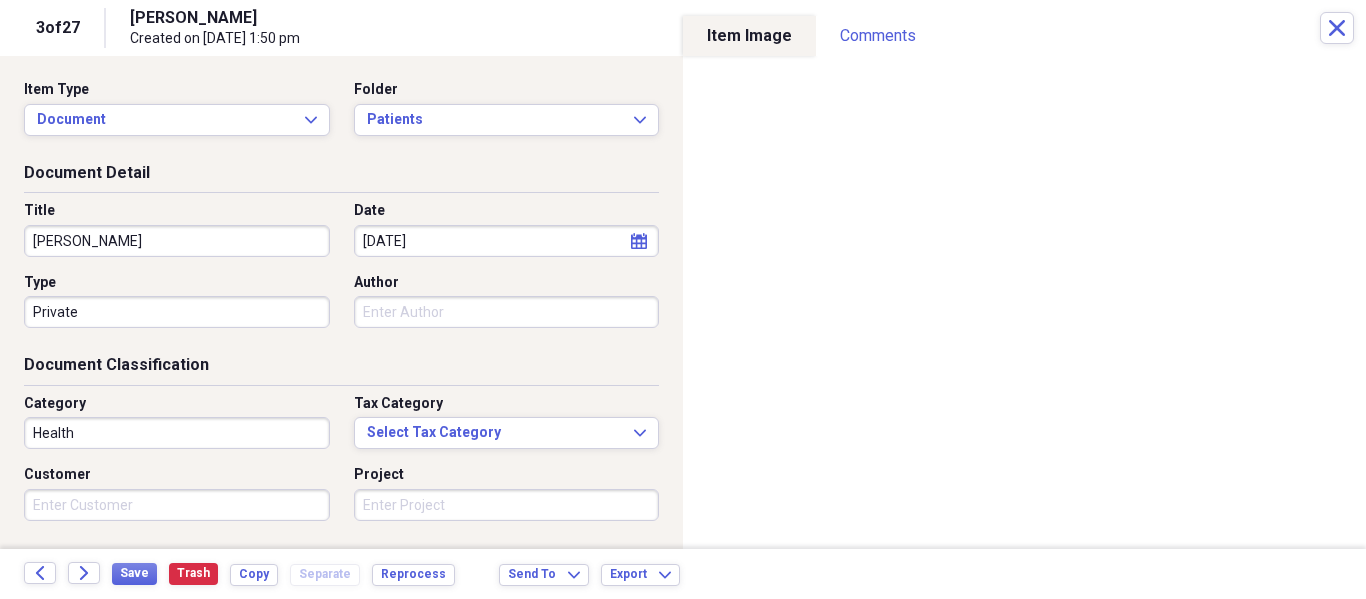 click on "Back" 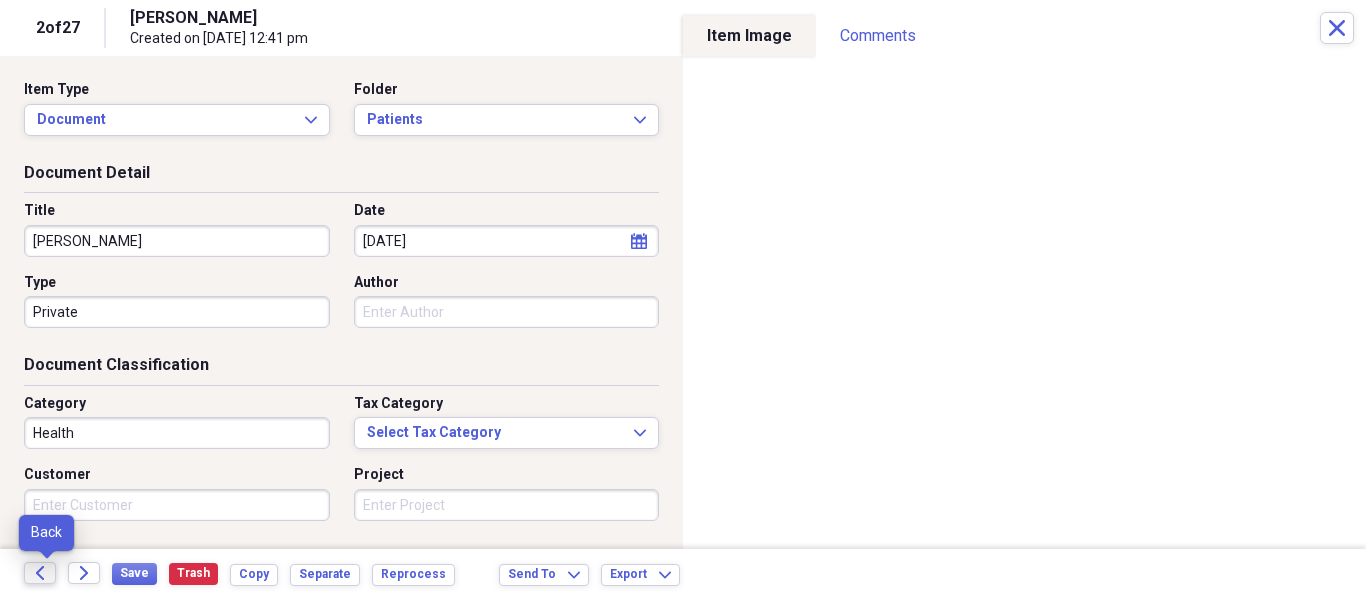 click on "Back" 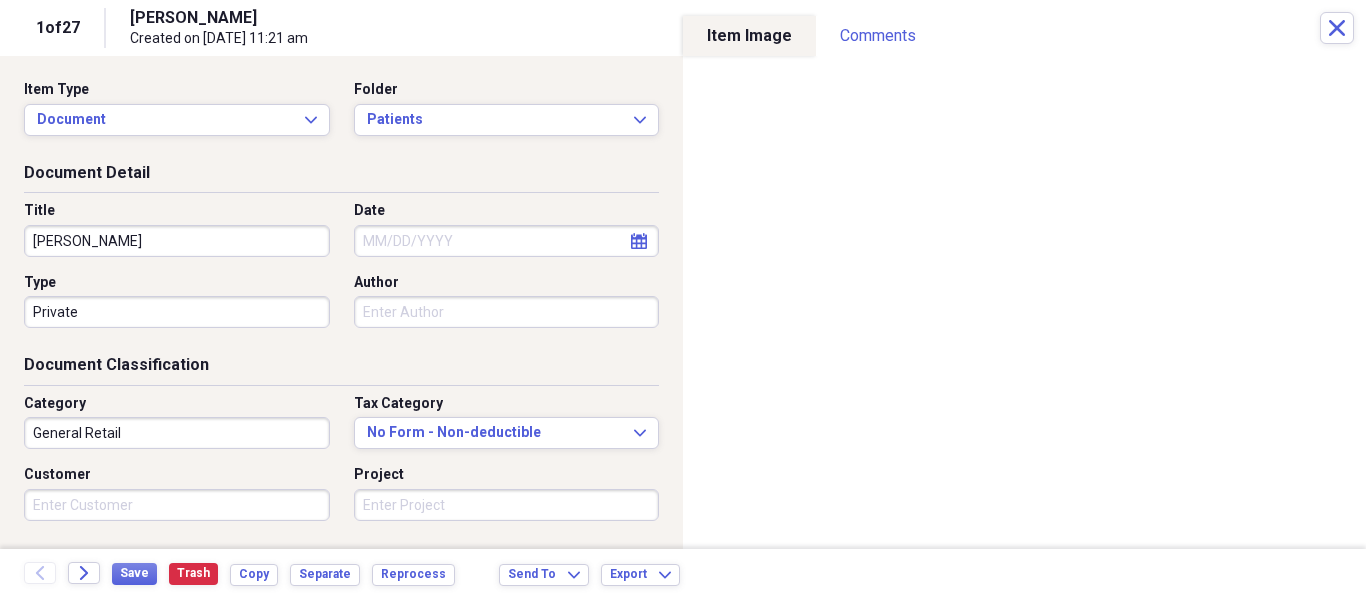 click on "1  of  27 [PERSON_NAME] Created on [DATE] 11:21 am Close" at bounding box center [683, 28] 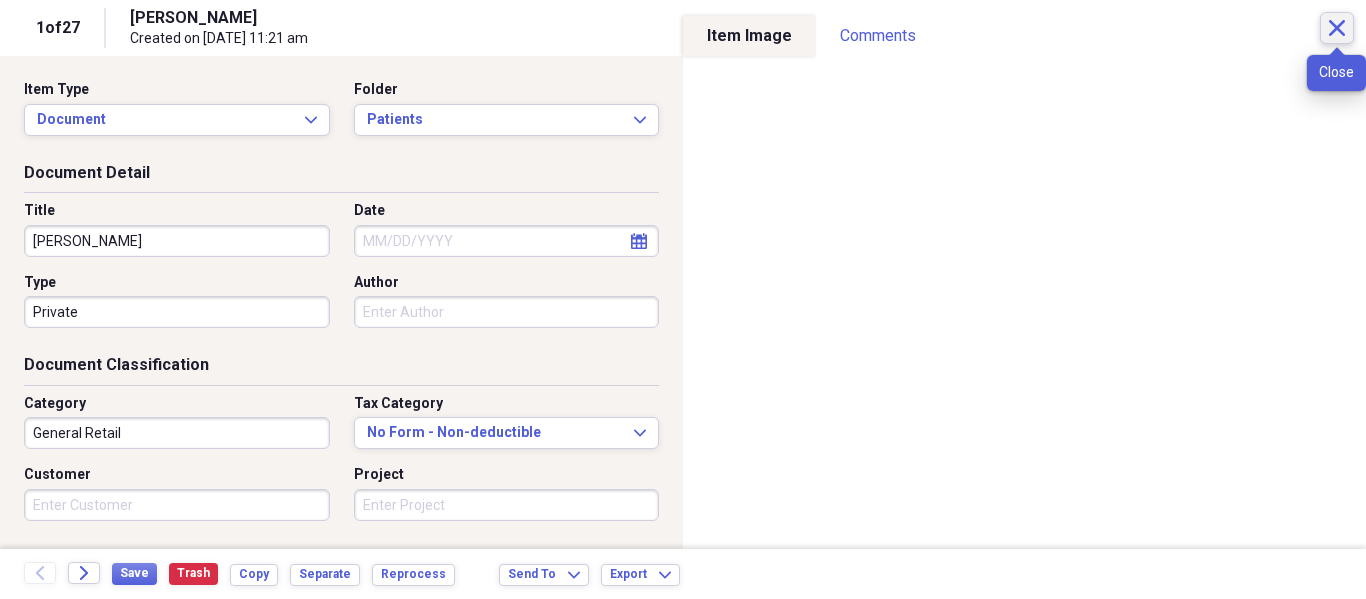 click 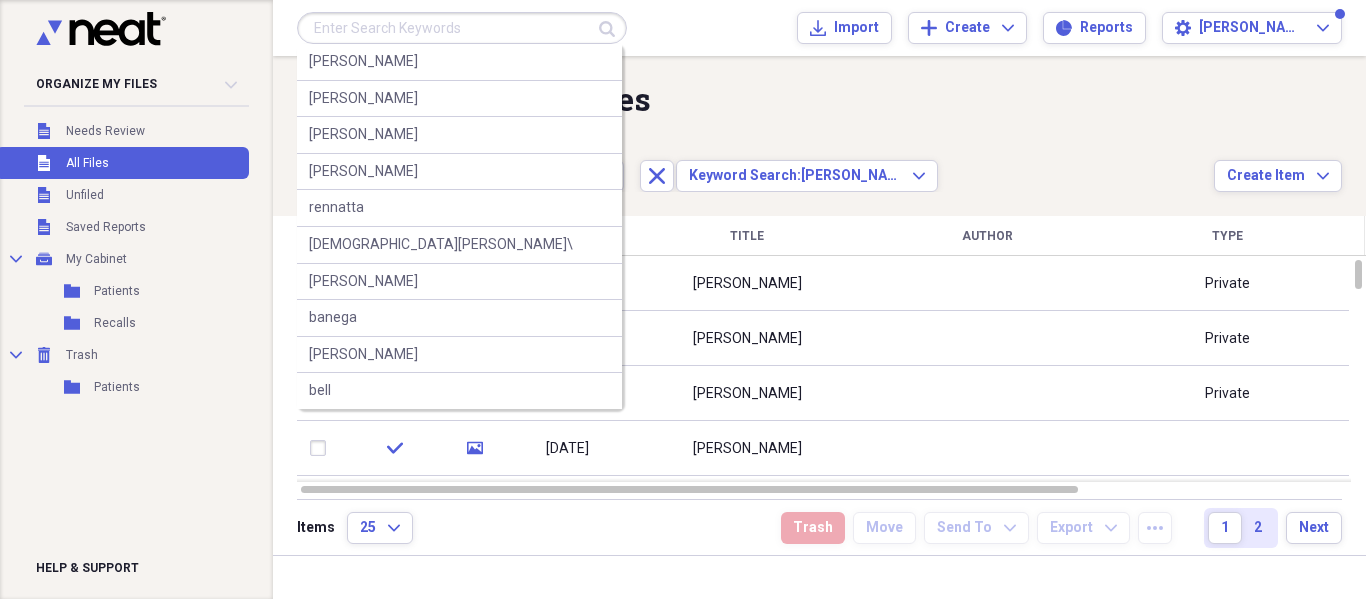 click at bounding box center (462, 28) 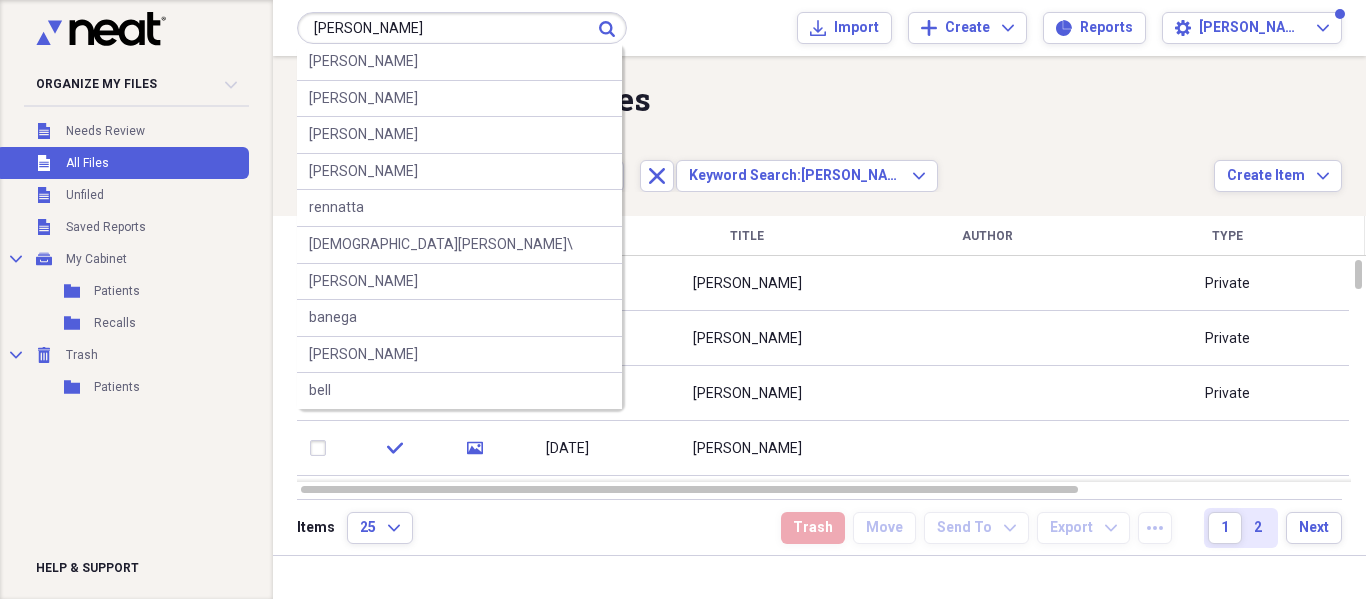 type on "[PERSON_NAME]" 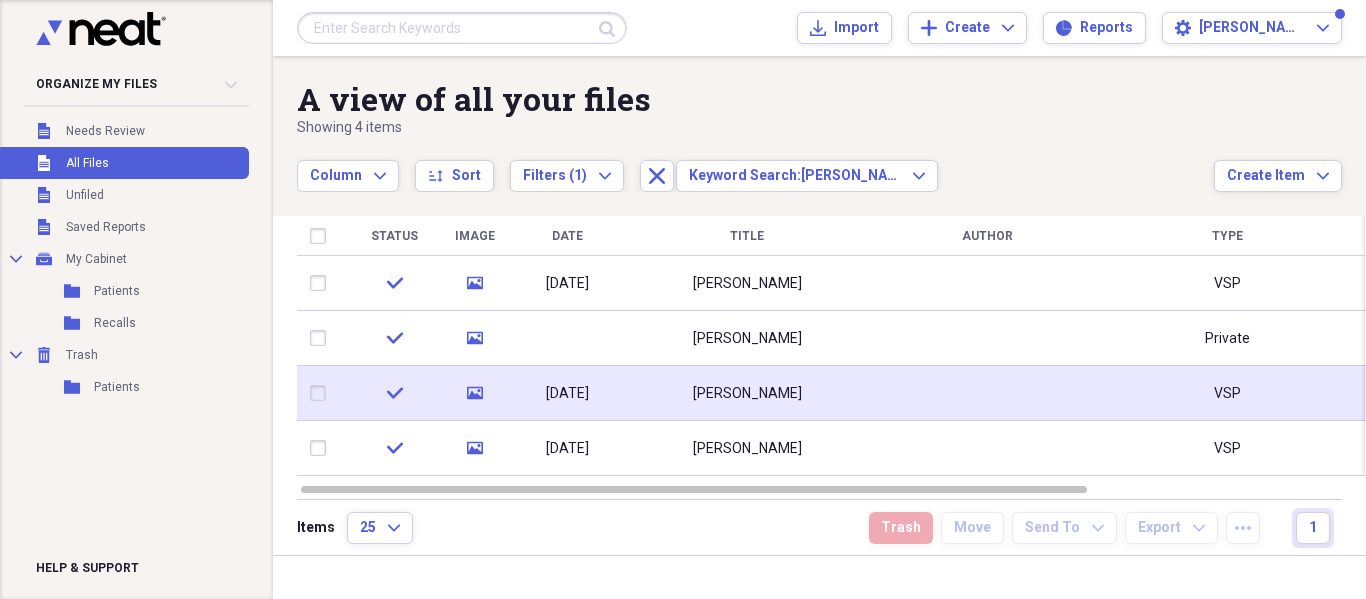 click on "[PERSON_NAME]" at bounding box center [747, 393] 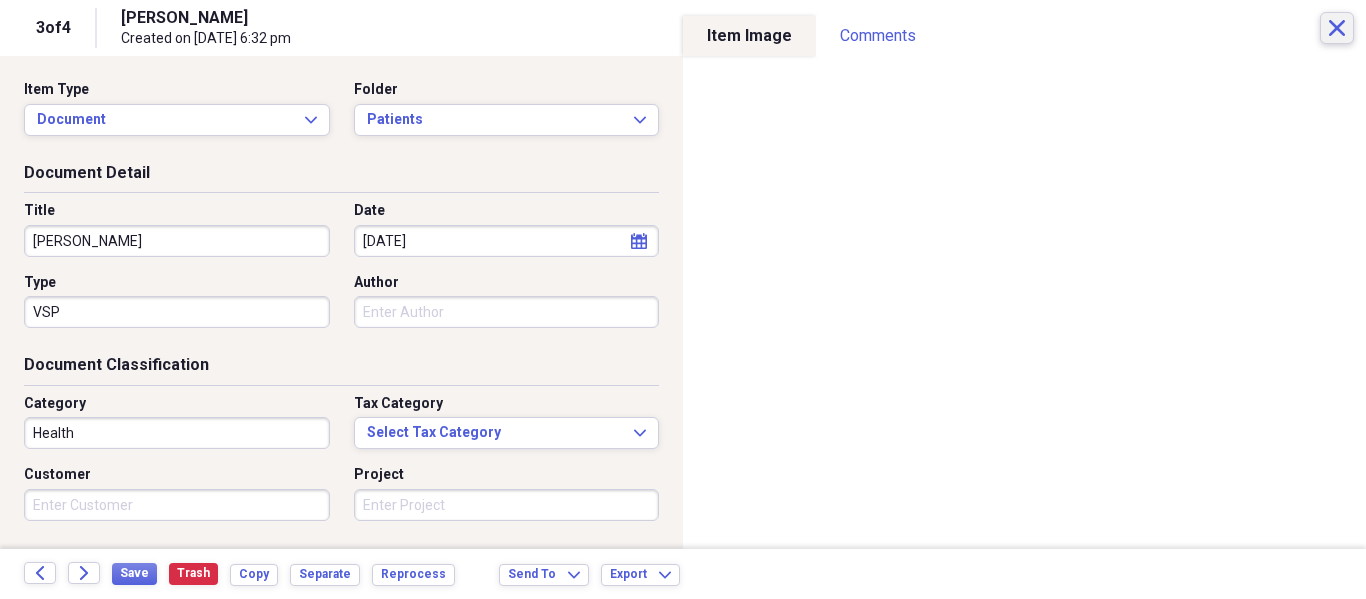 click on "Close" at bounding box center (1337, 28) 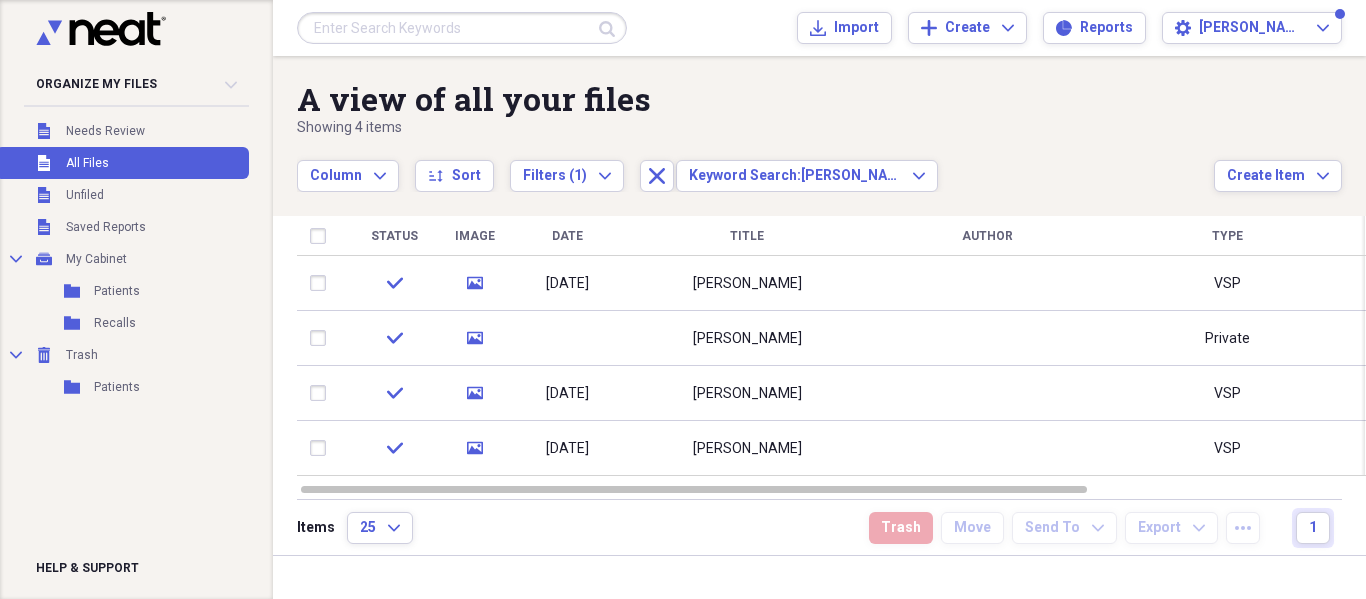 click at bounding box center (462, 28) 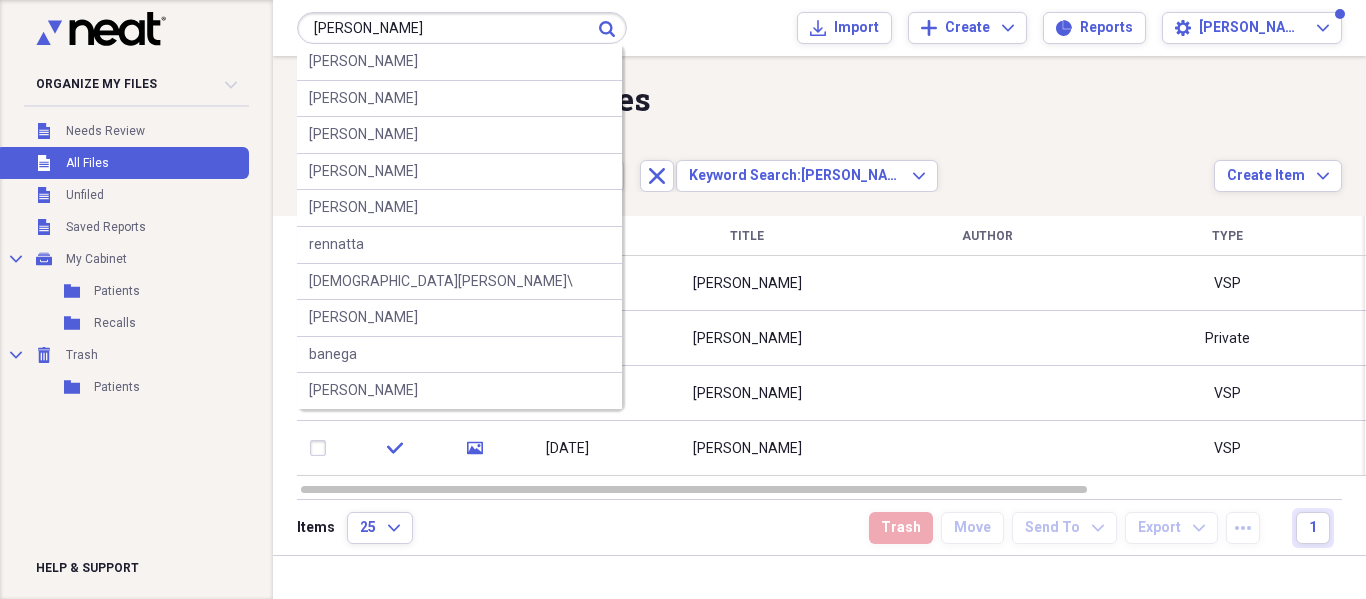 type on "[PERSON_NAME]" 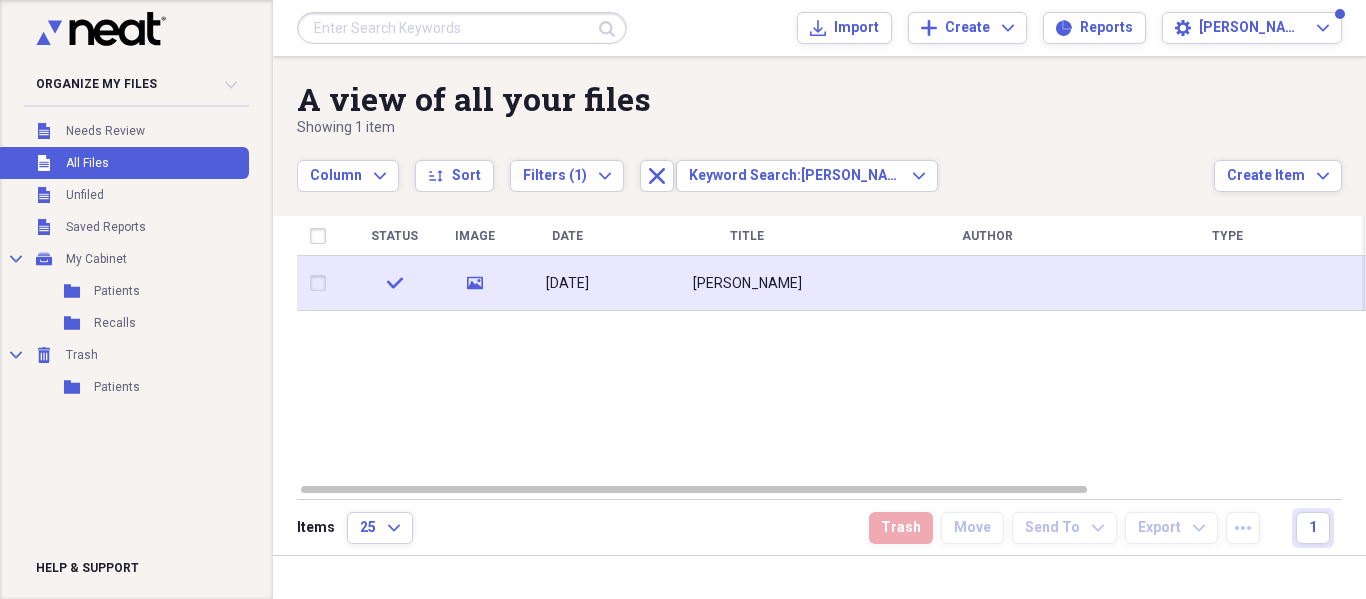 click at bounding box center (987, 283) 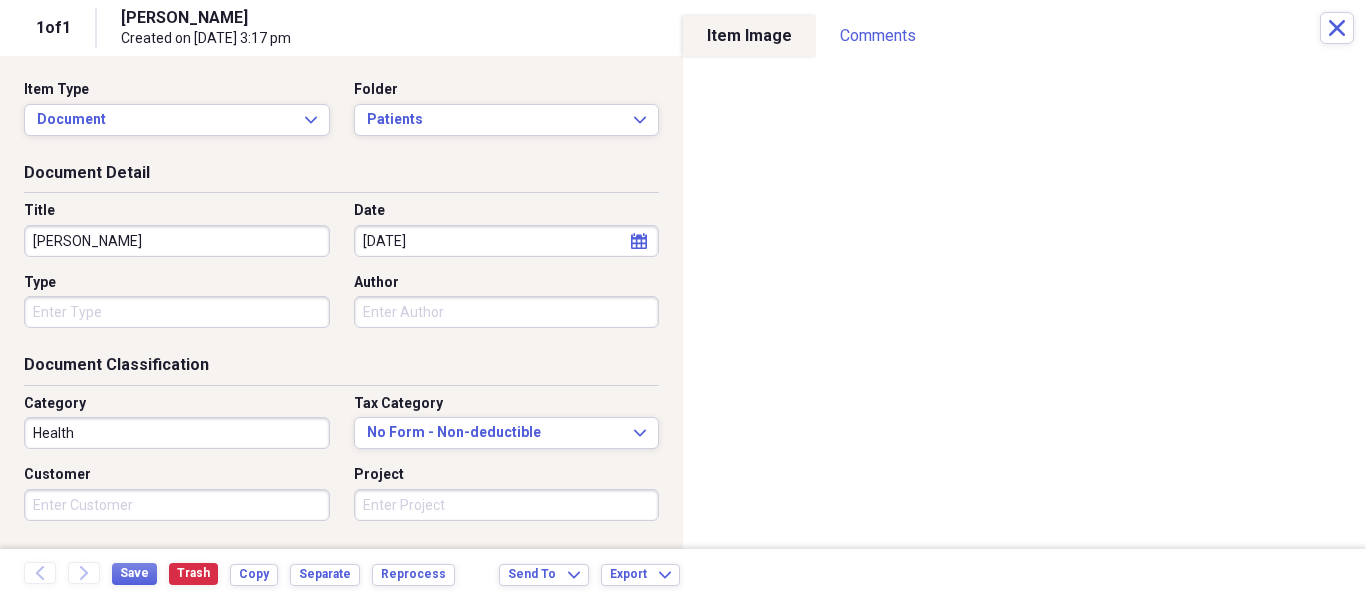 click on "1  of  1 [PERSON_NAME] Created on [DATE] 3:17 pm Close" at bounding box center [683, 28] 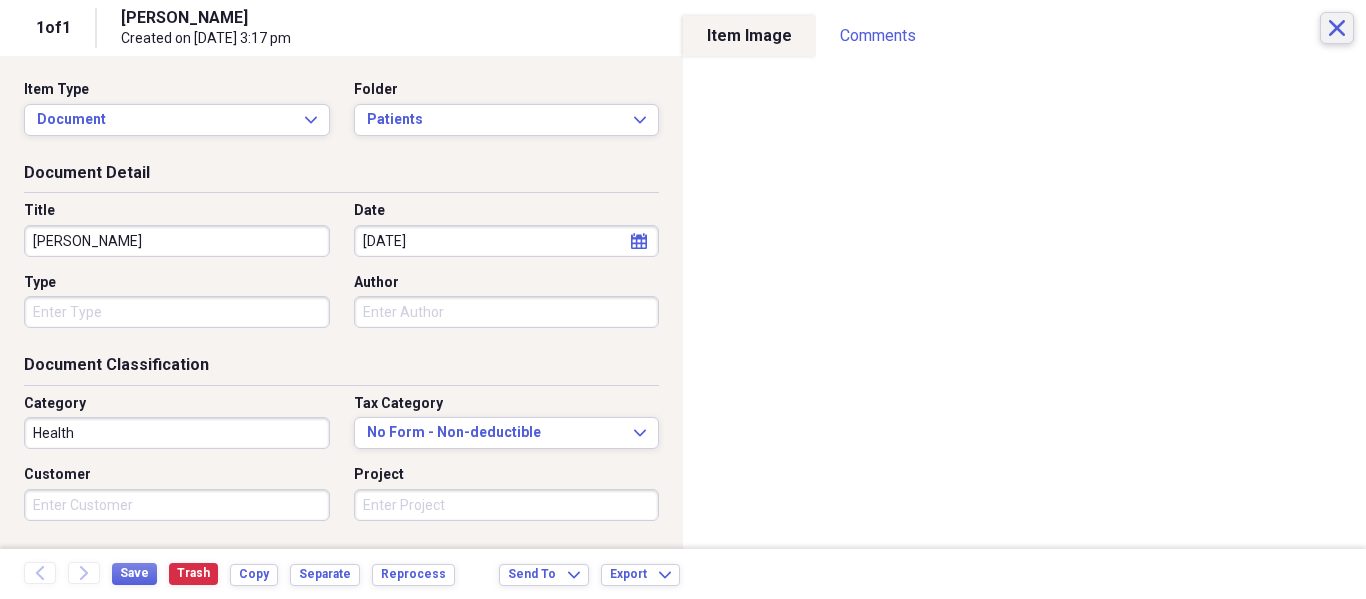 click on "Close" at bounding box center [1337, 28] 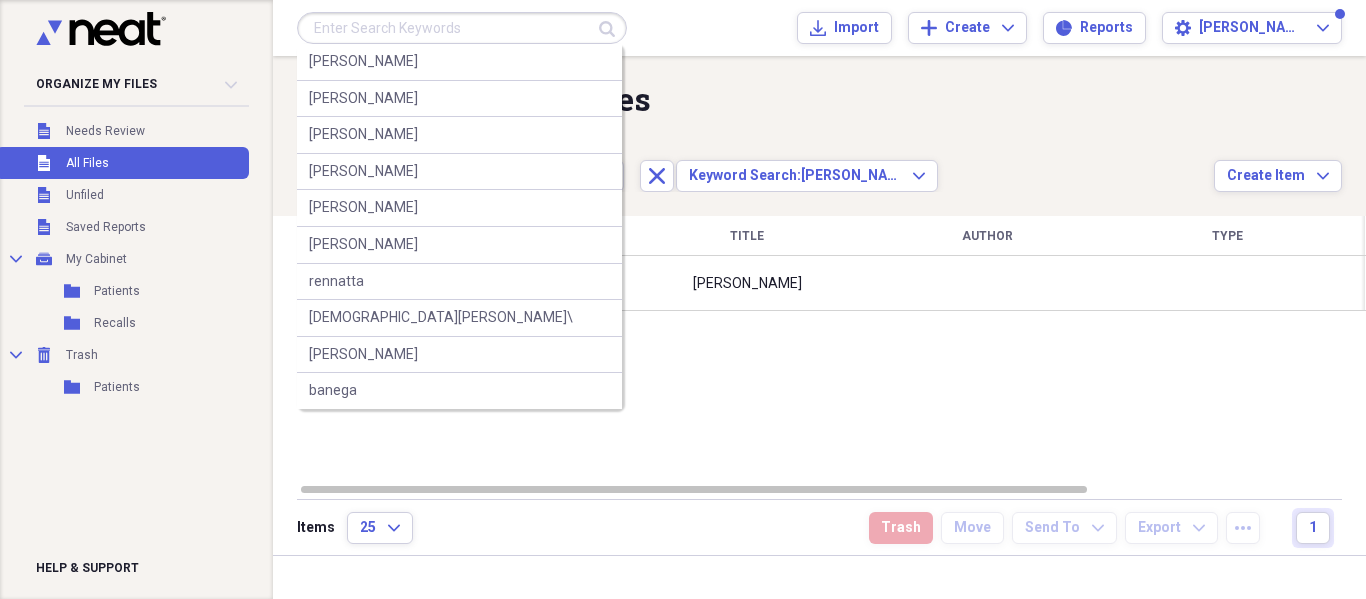click at bounding box center (462, 28) 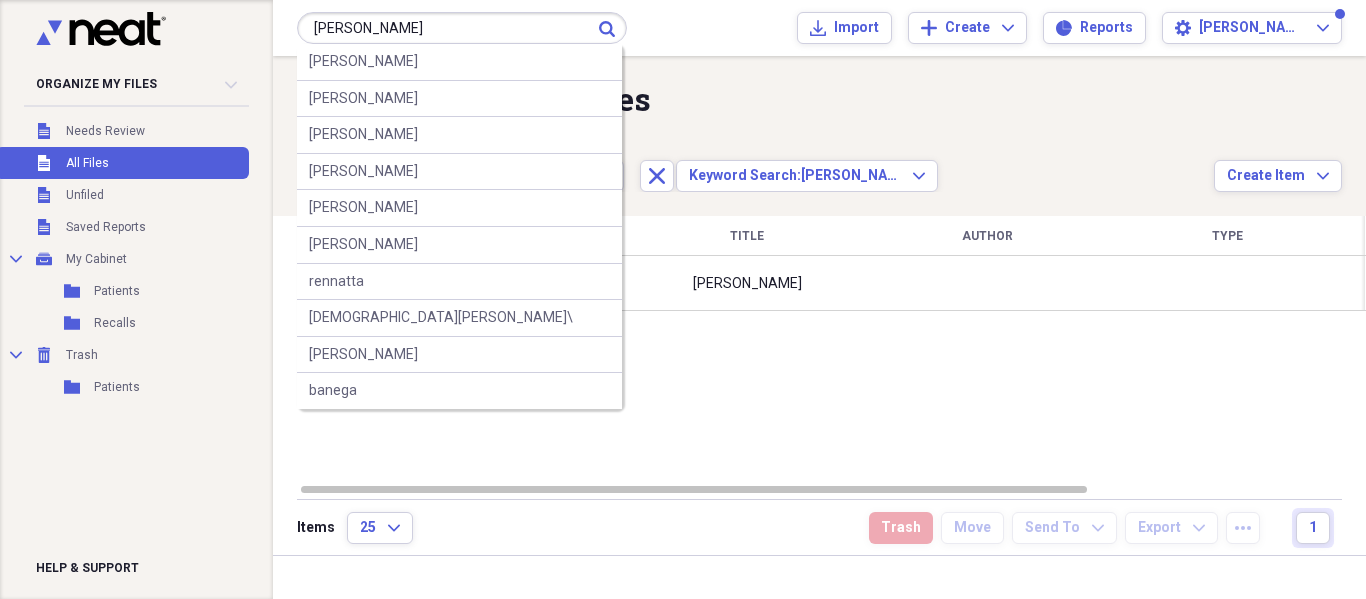 type on "[PERSON_NAME]" 